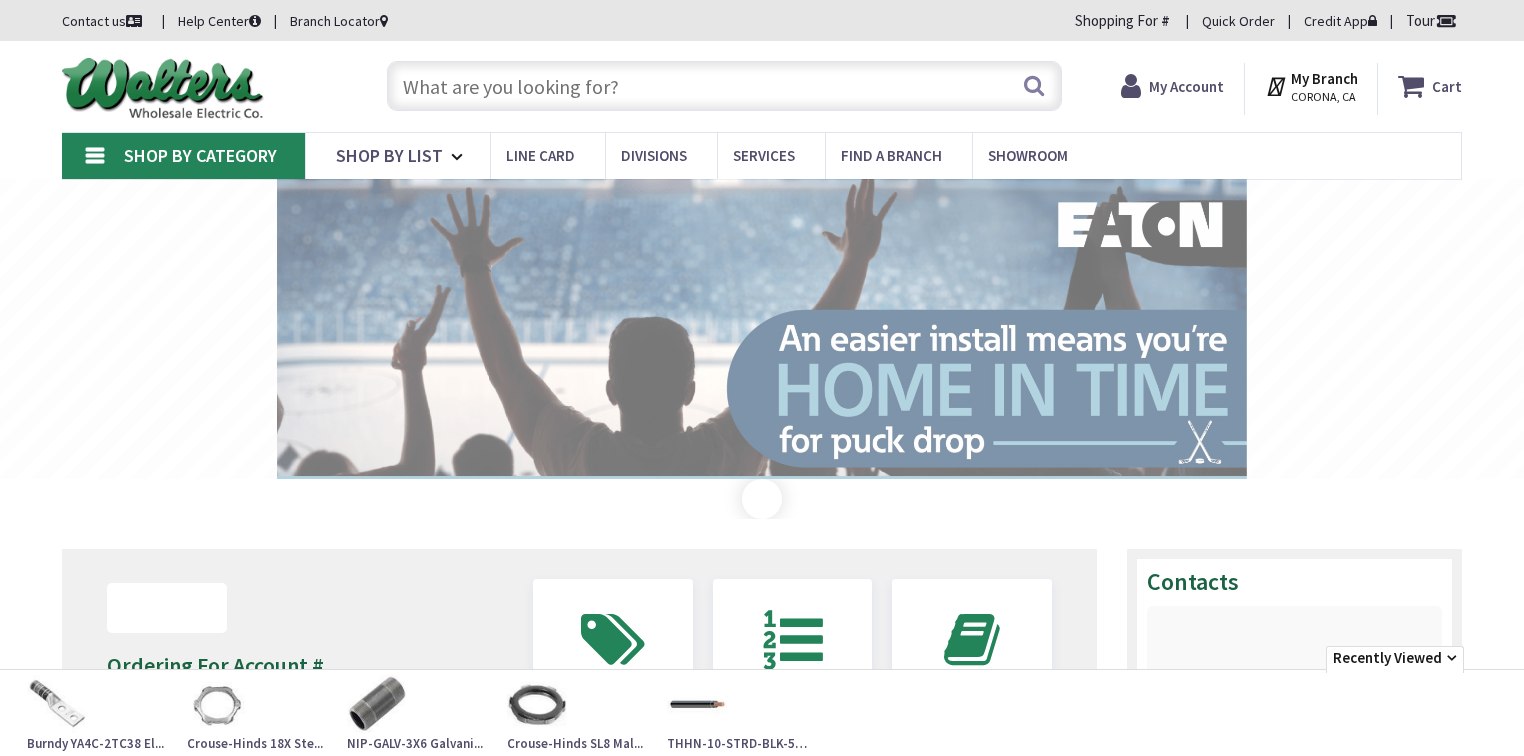 scroll, scrollTop: 0, scrollLeft: 0, axis: both 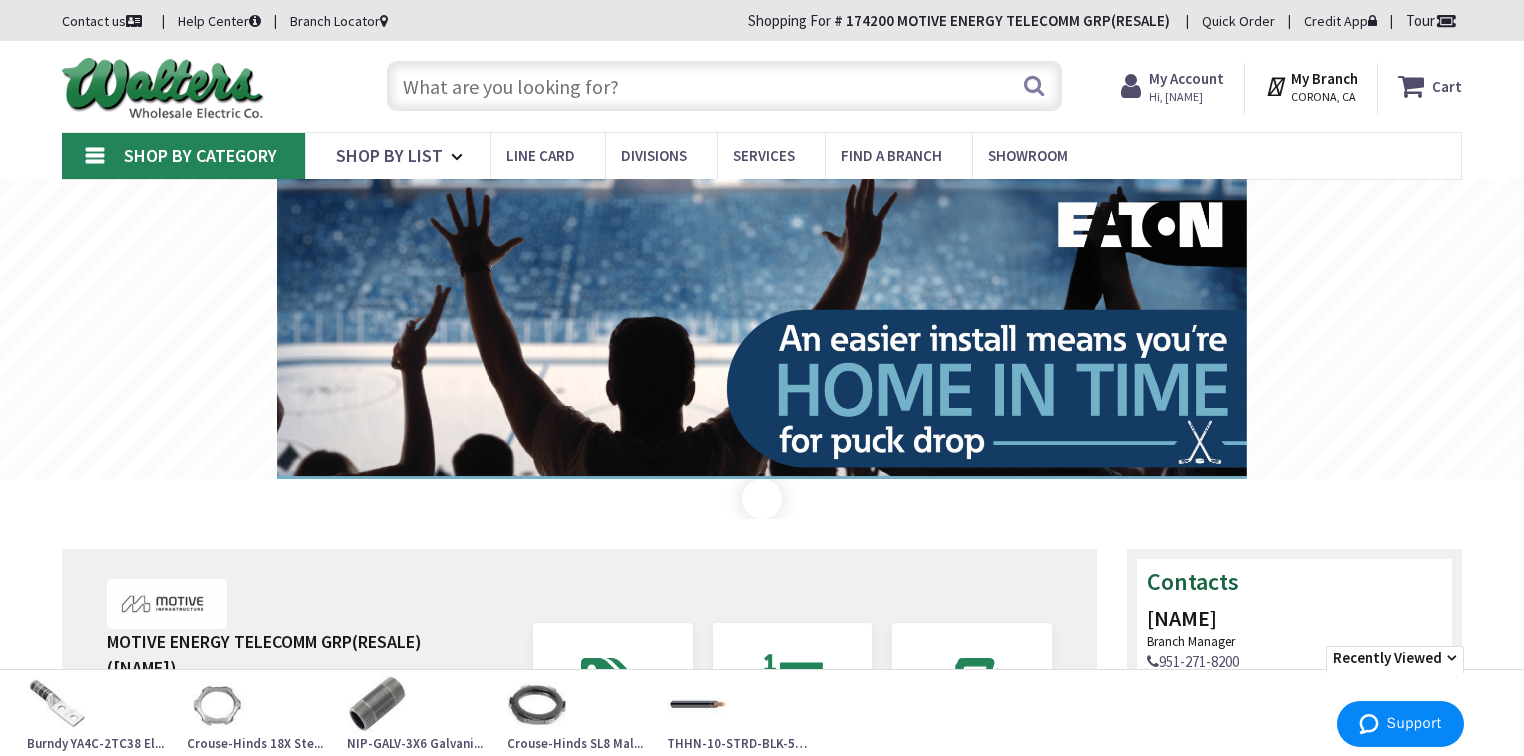 click at bounding box center (724, 86) 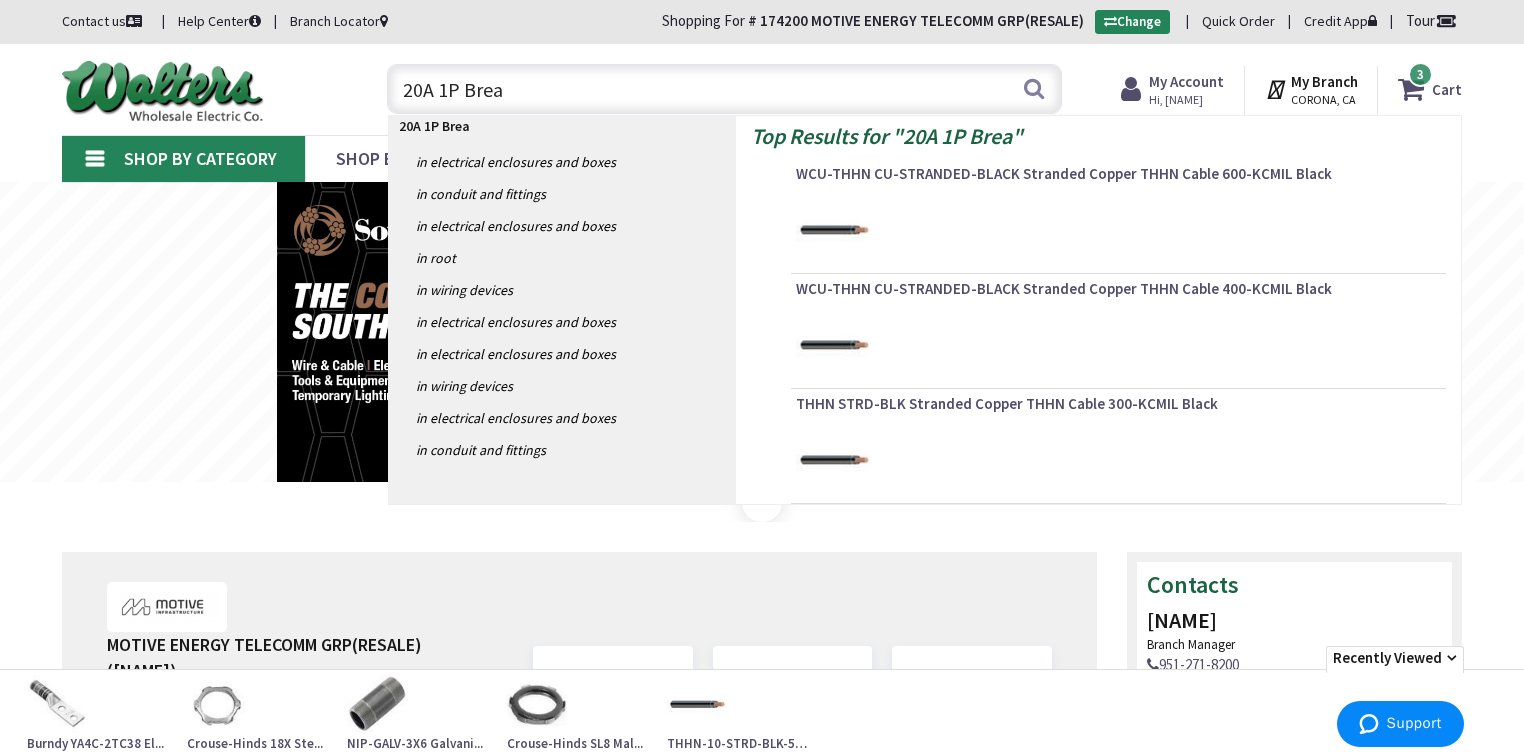 scroll, scrollTop: 0, scrollLeft: 0, axis: both 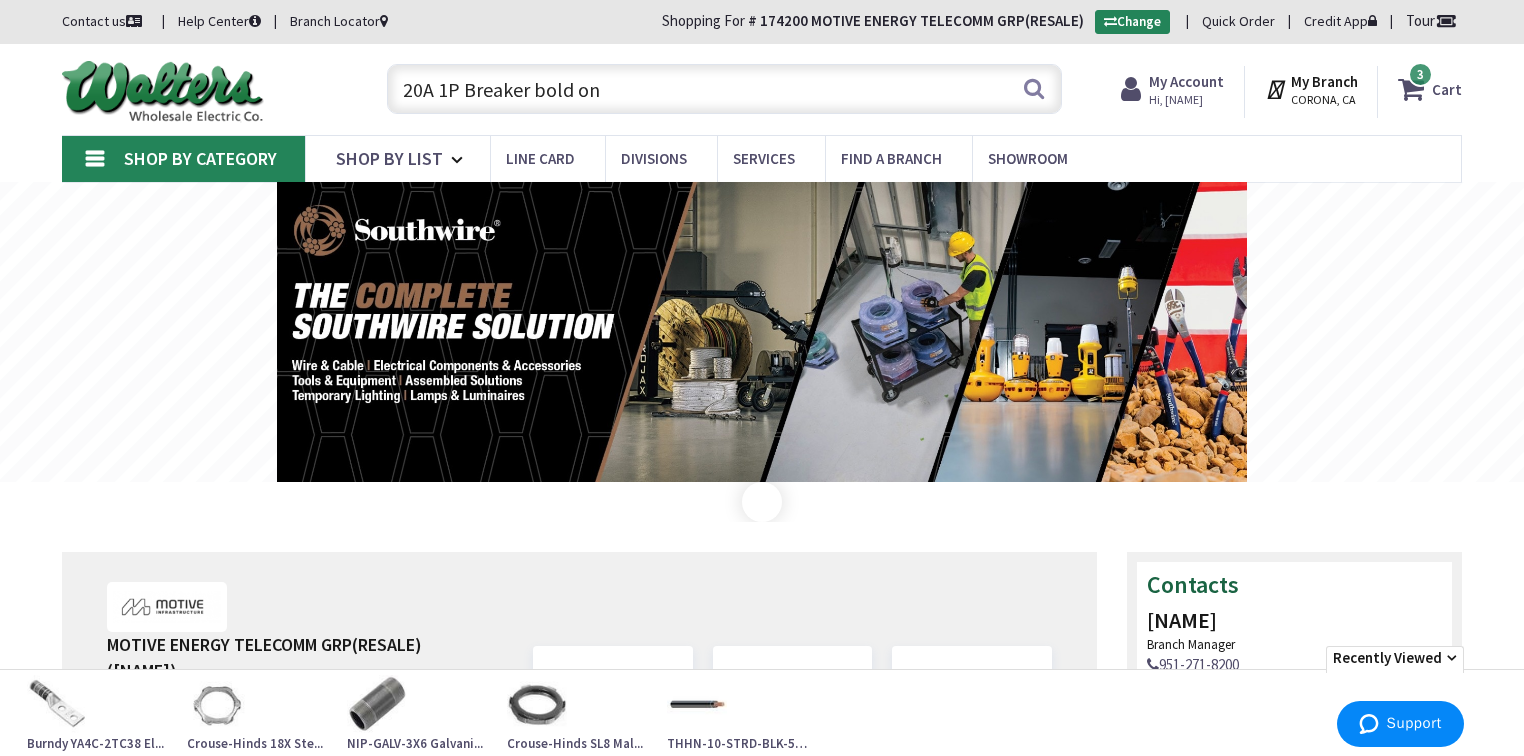 click on "20A 1P Breaker bold on" at bounding box center [724, 89] 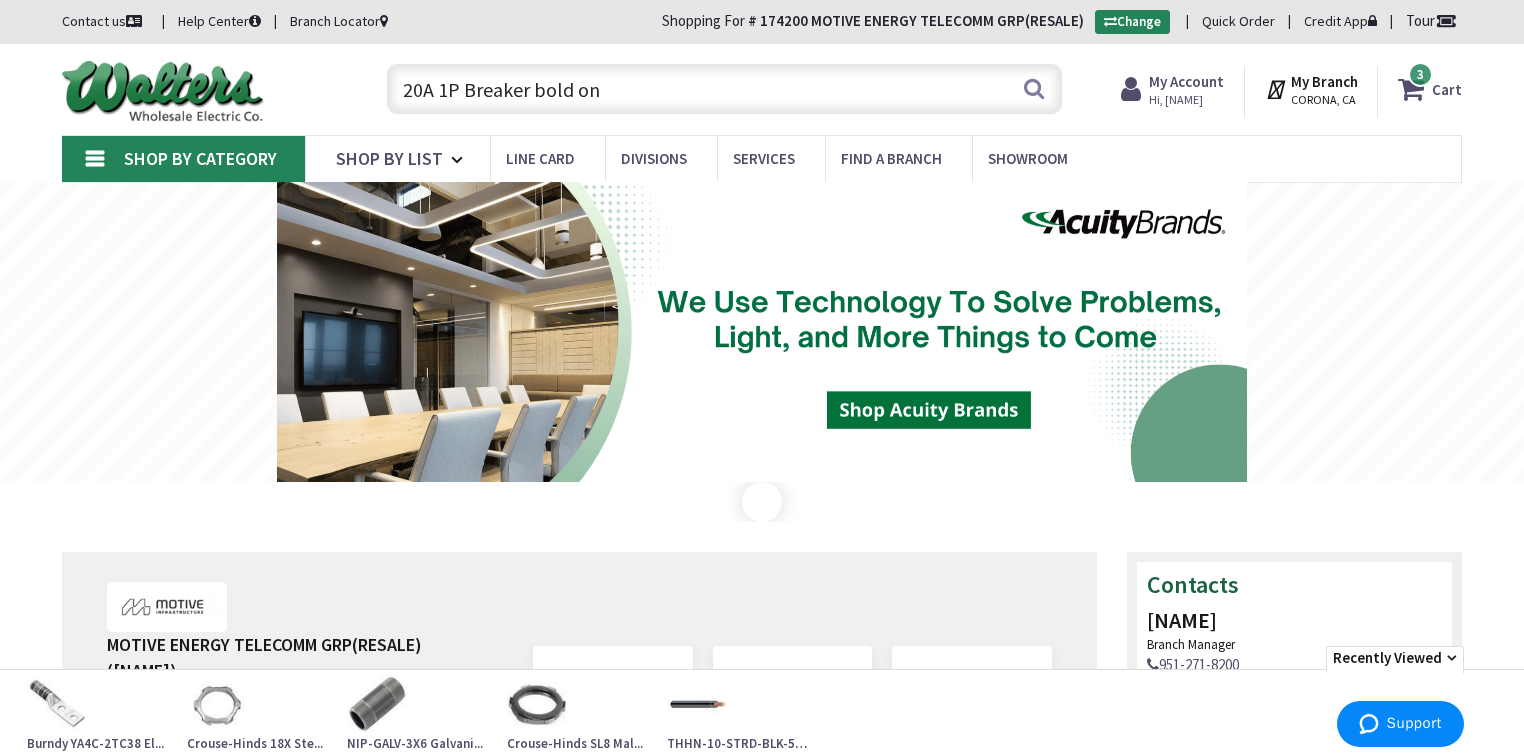 click on "20A 1P Breaker bold on" at bounding box center (724, 89) 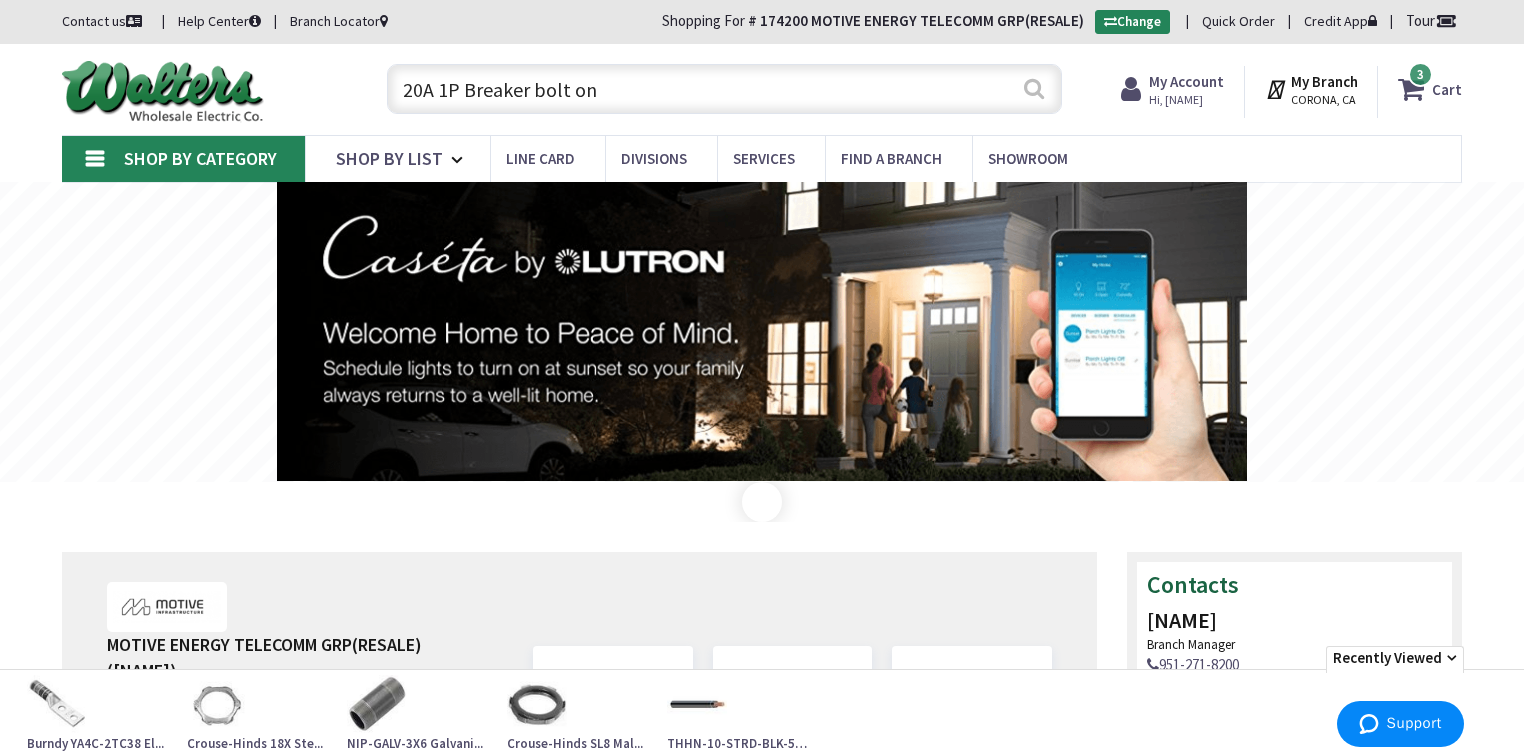 type on "20A 1P Breaker bolt on" 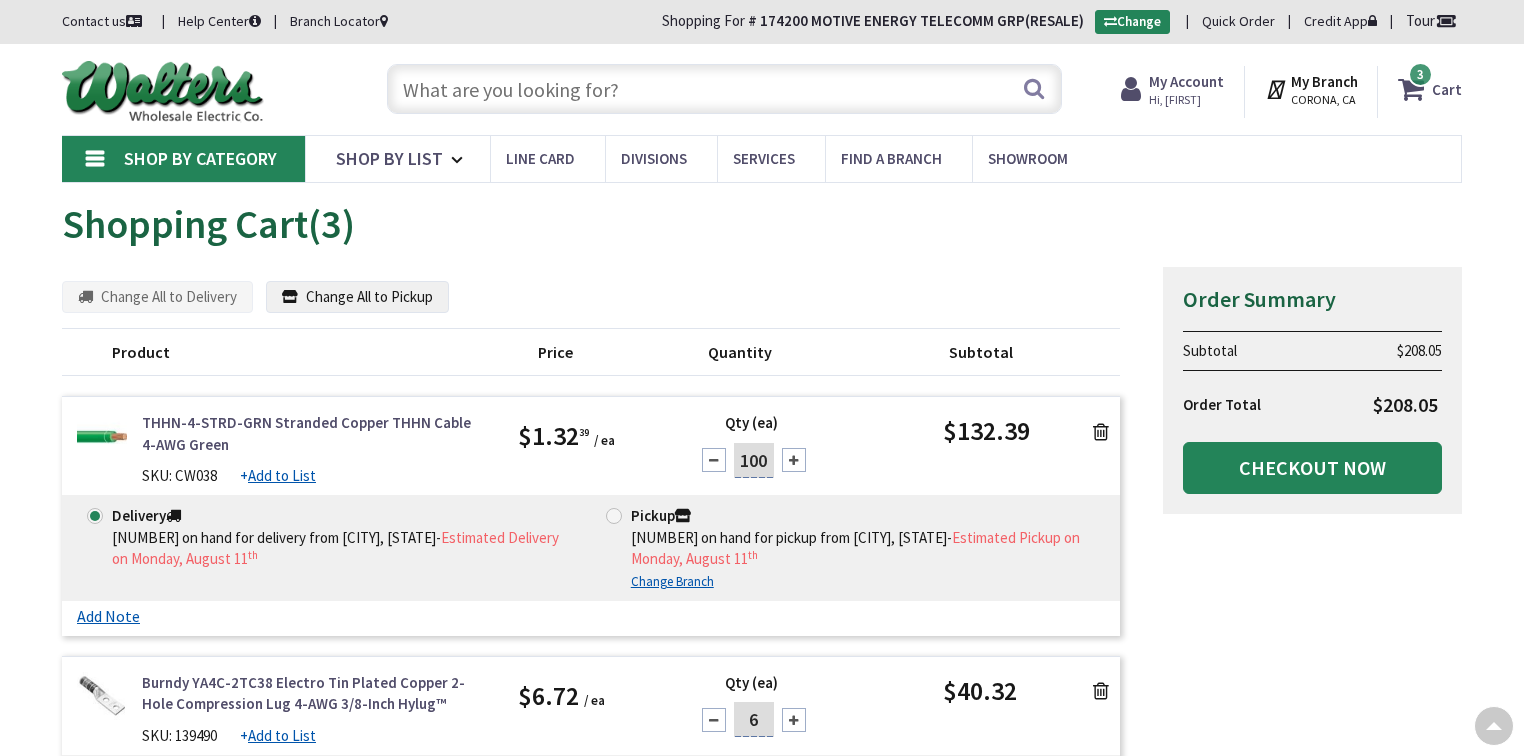 scroll, scrollTop: 0, scrollLeft: 0, axis: both 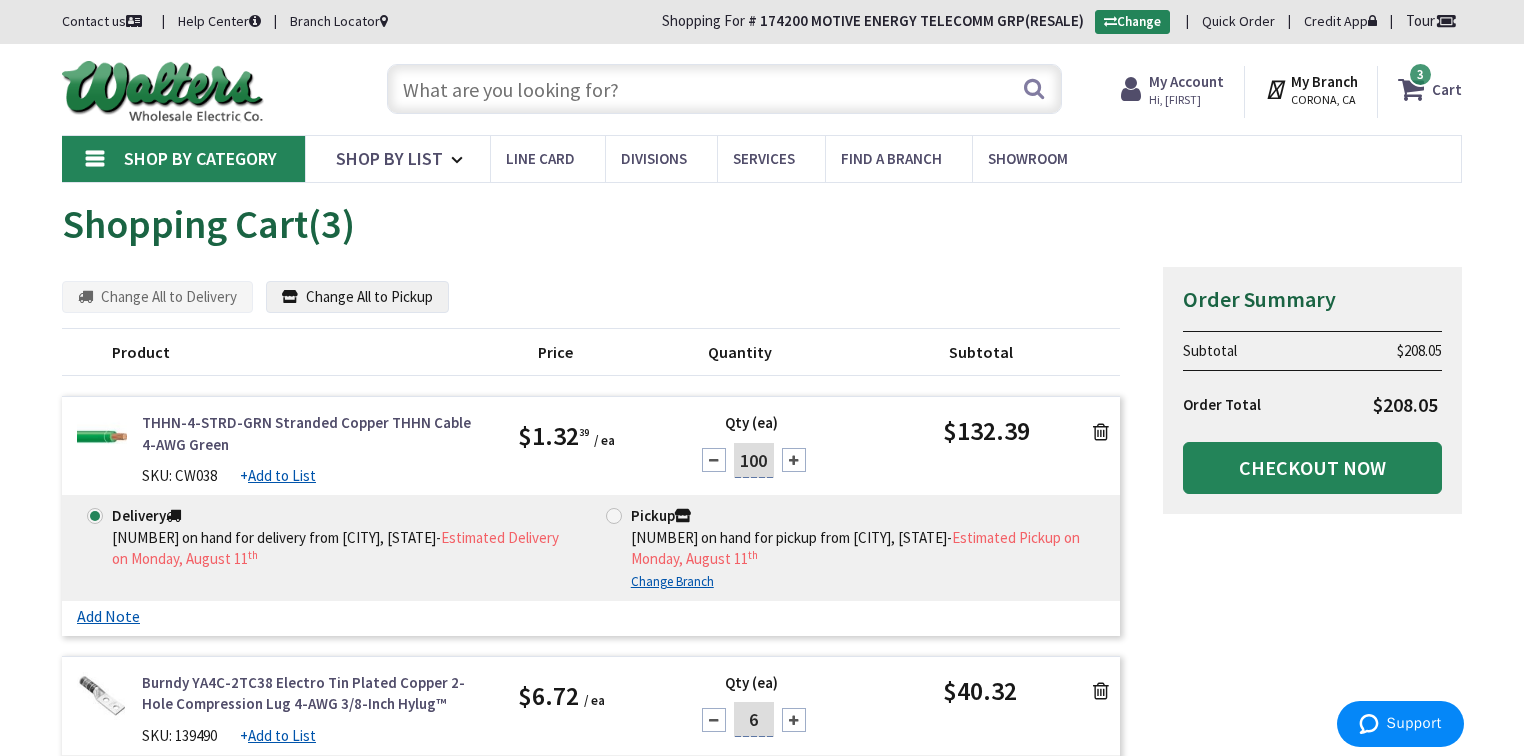 click at bounding box center (724, 89) 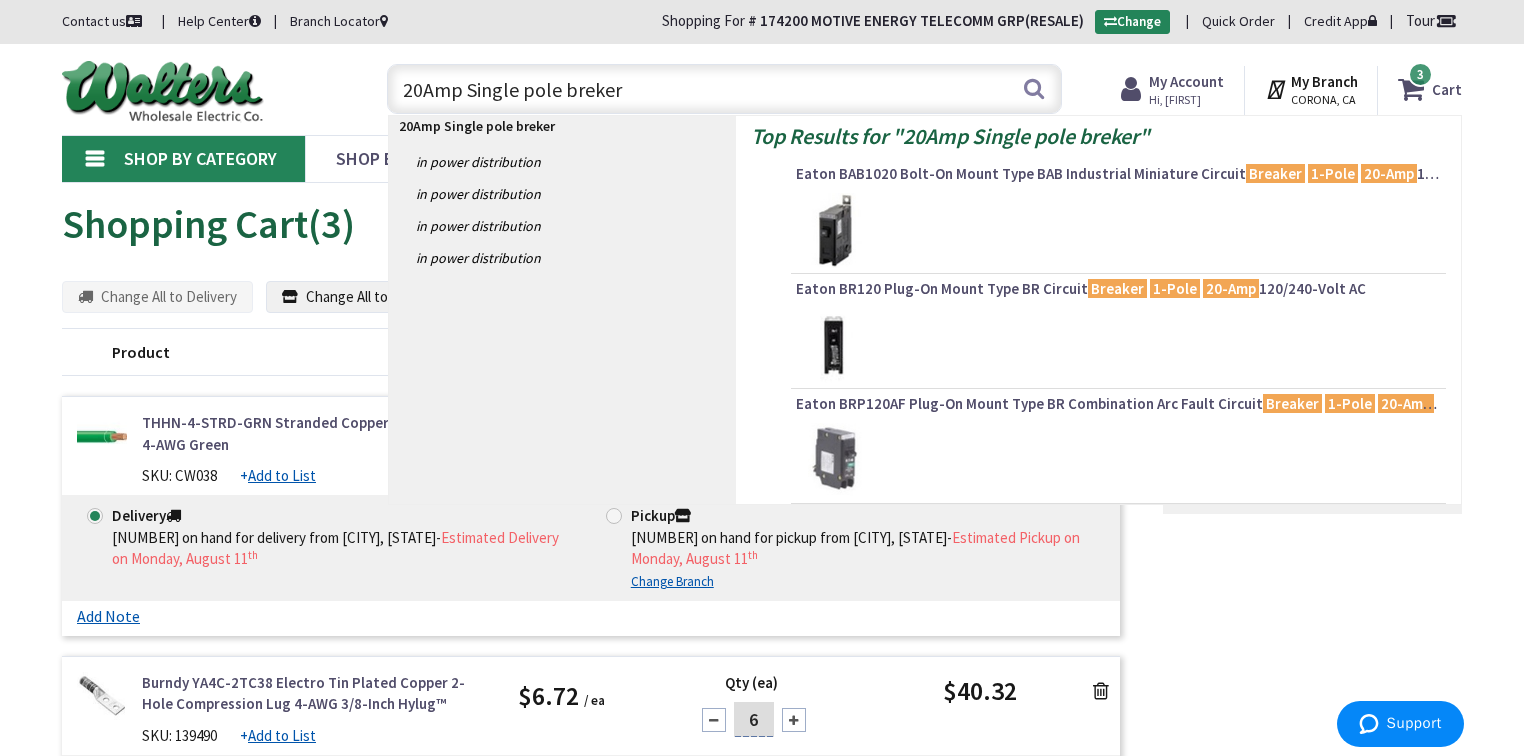 click on "20Amp Single pole breker" at bounding box center (477, 126) 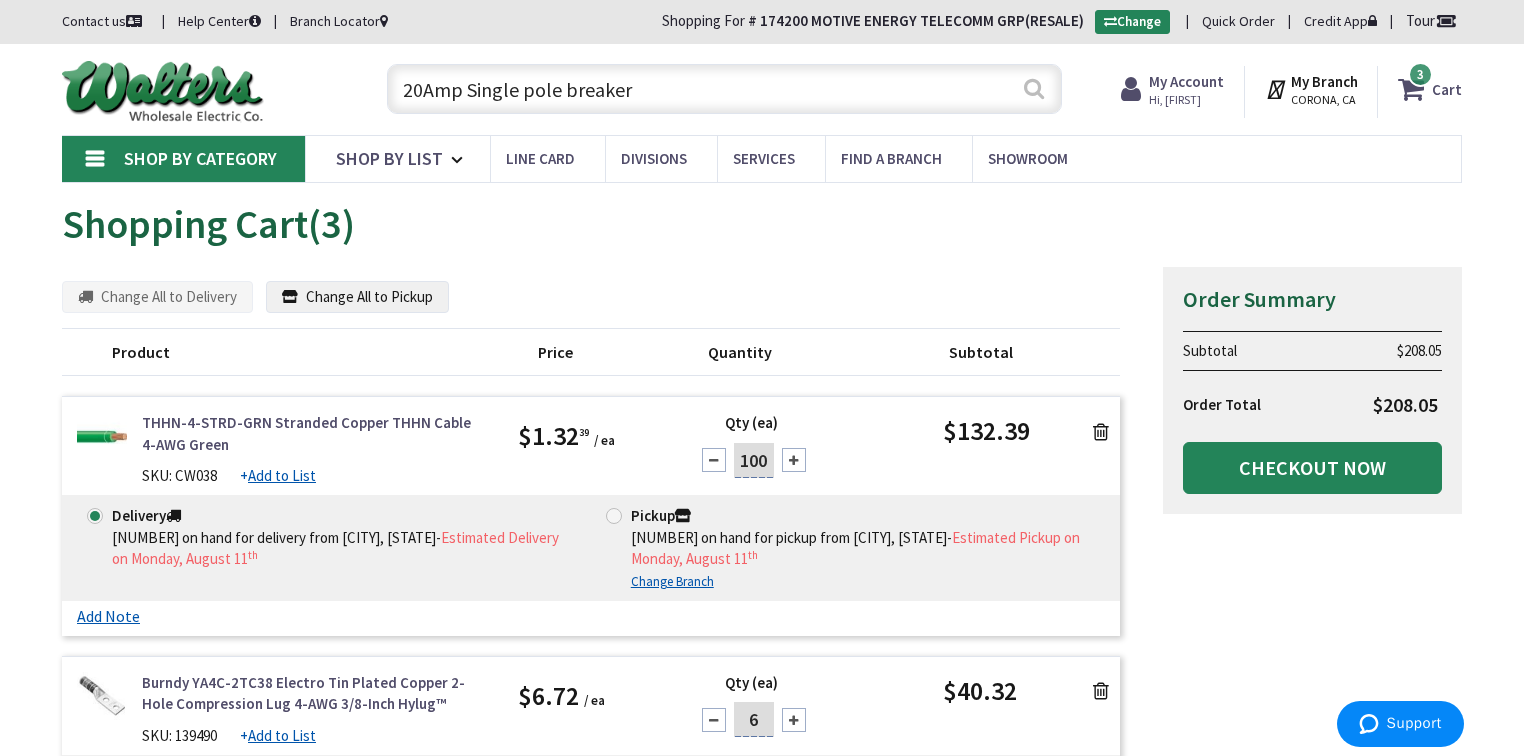 type on "20Amp Single pole breaker" 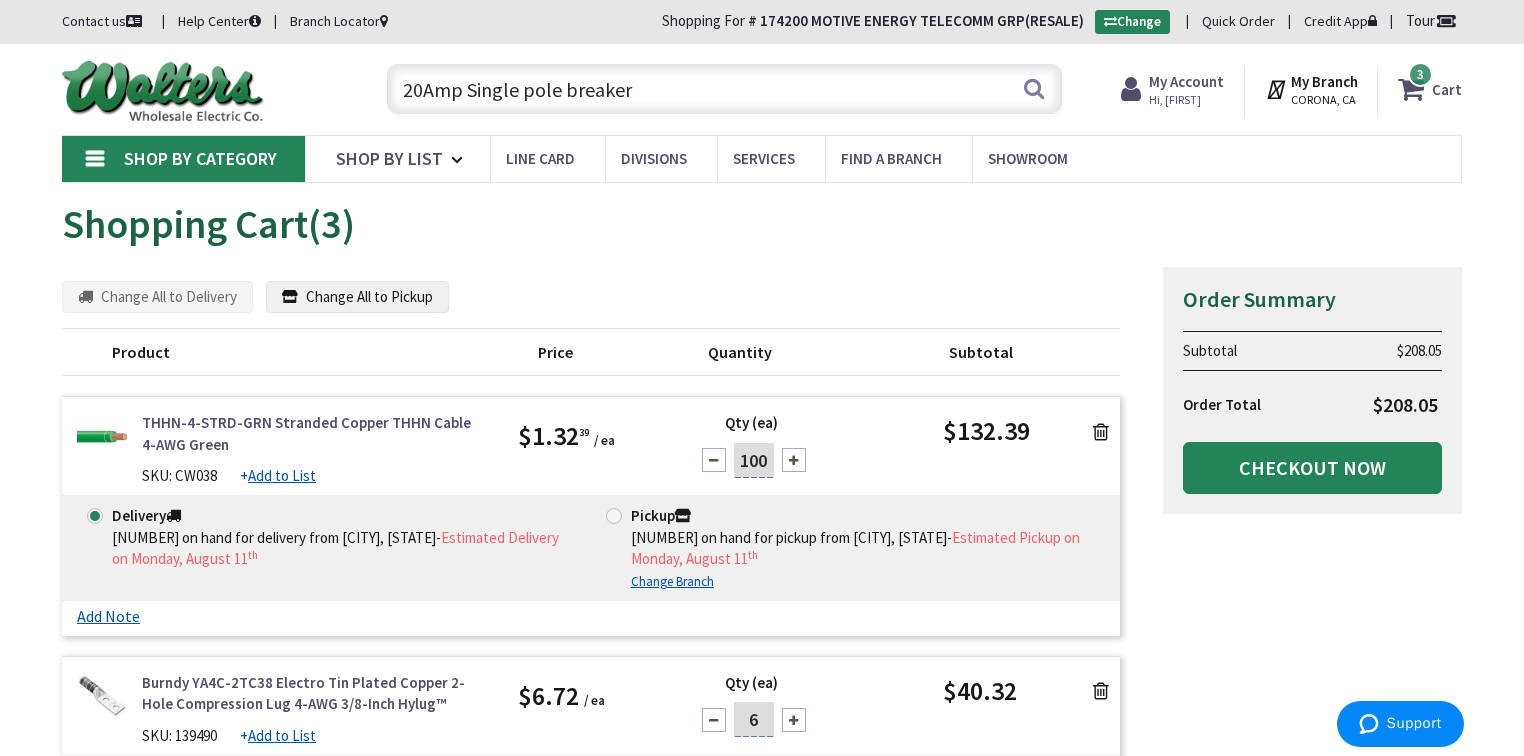 drag, startPoint x: 661, startPoint y: 101, endPoint x: 404, endPoint y: 95, distance: 257.07004 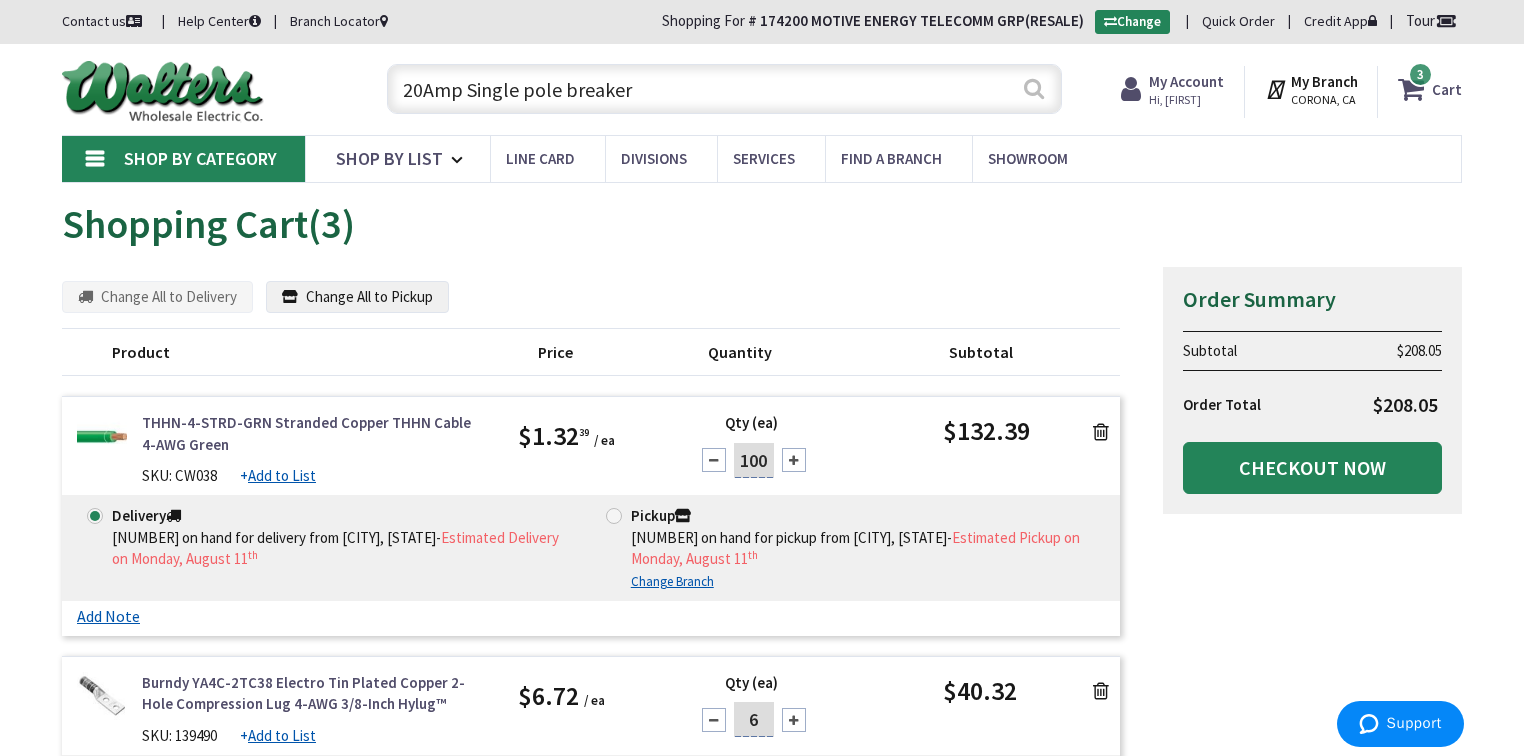 click on "Search" at bounding box center [1034, 88] 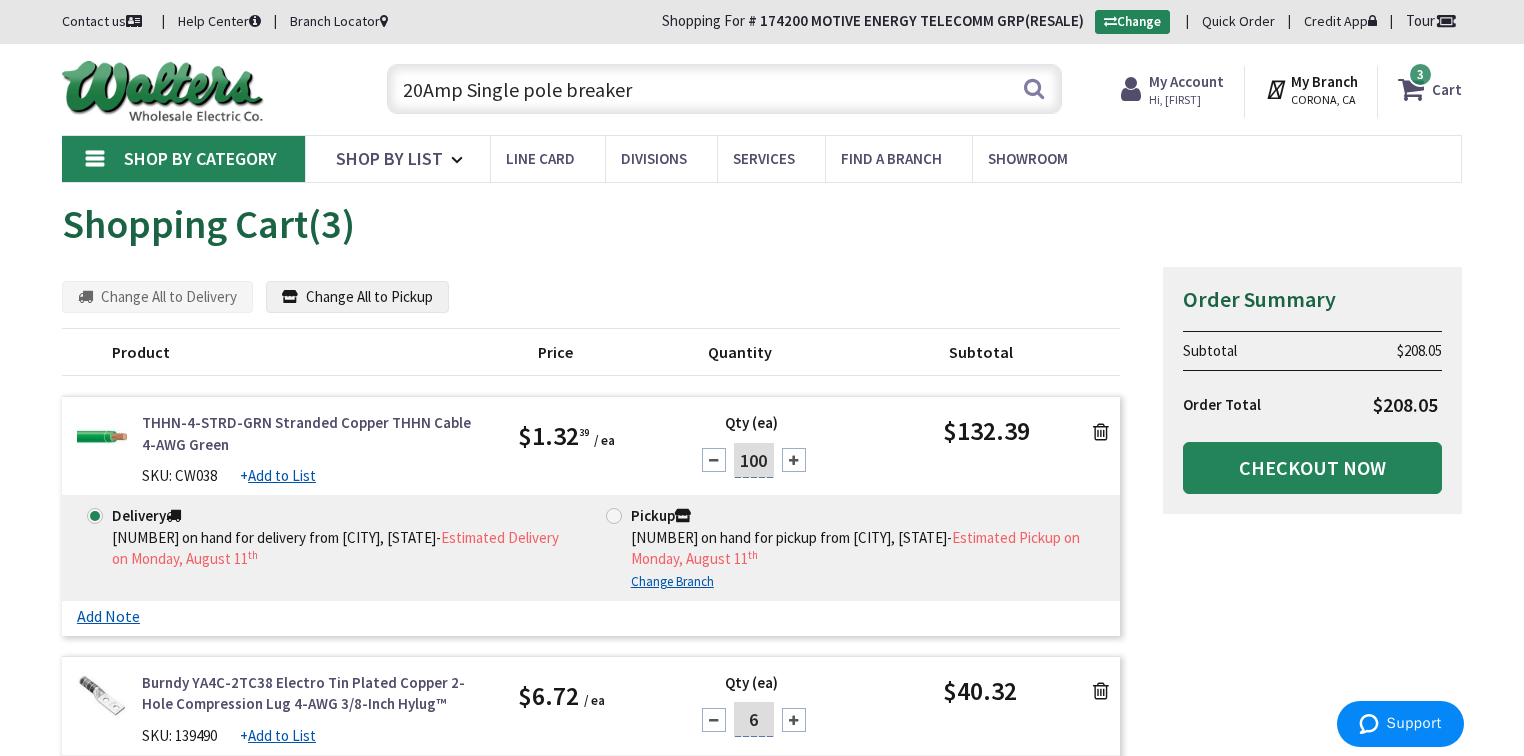 drag, startPoint x: 575, startPoint y: 73, endPoint x: 272, endPoint y: 64, distance: 303.13364 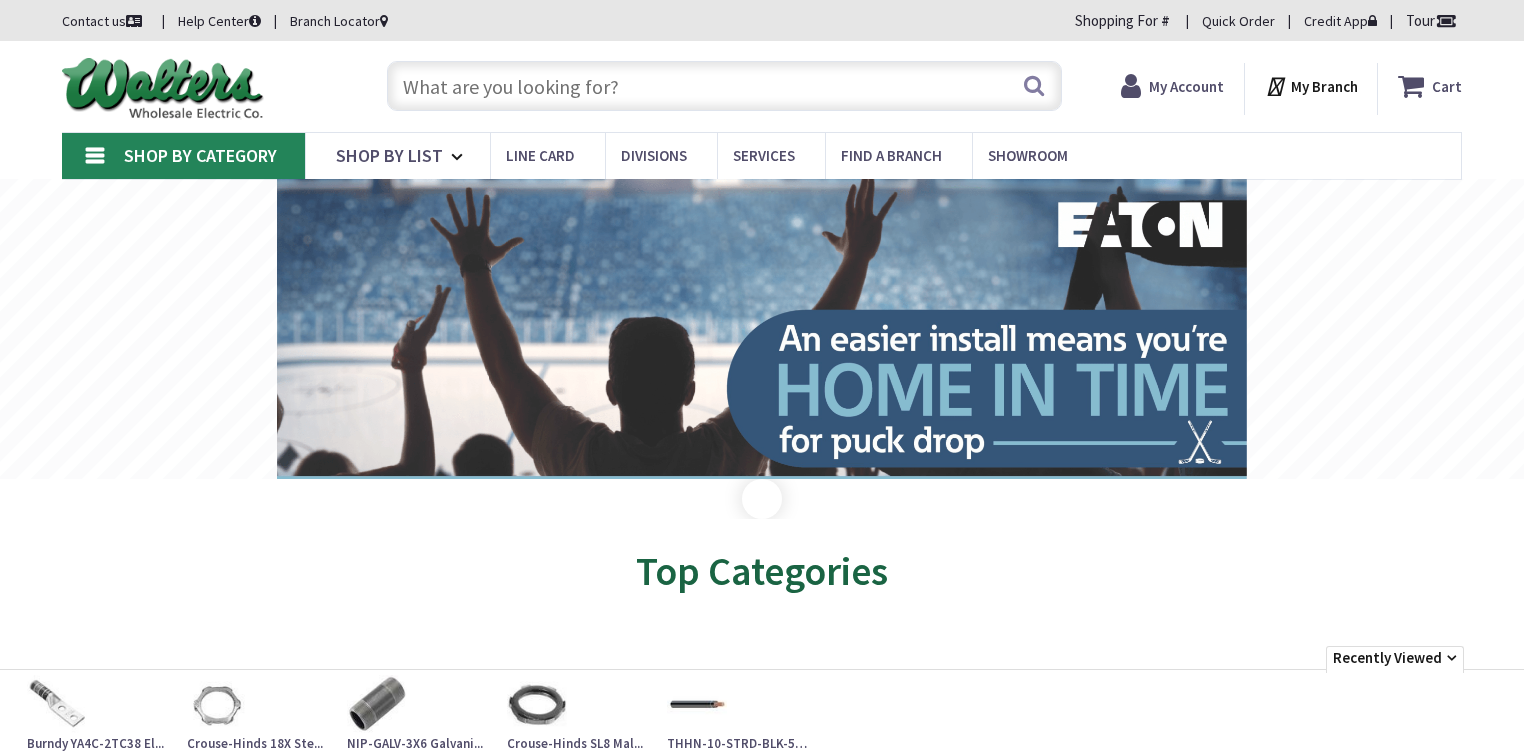 scroll, scrollTop: 0, scrollLeft: 0, axis: both 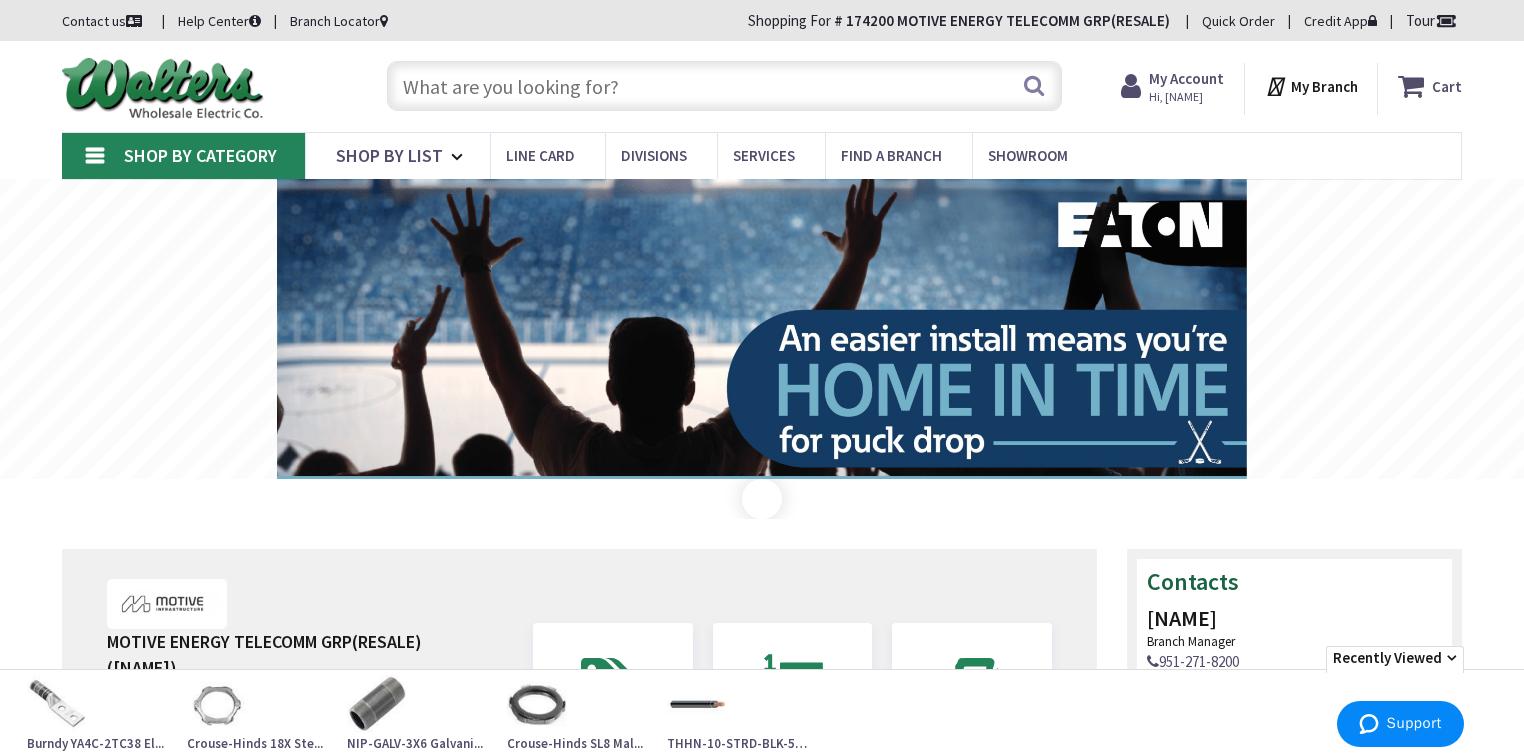 click at bounding box center [724, 86] 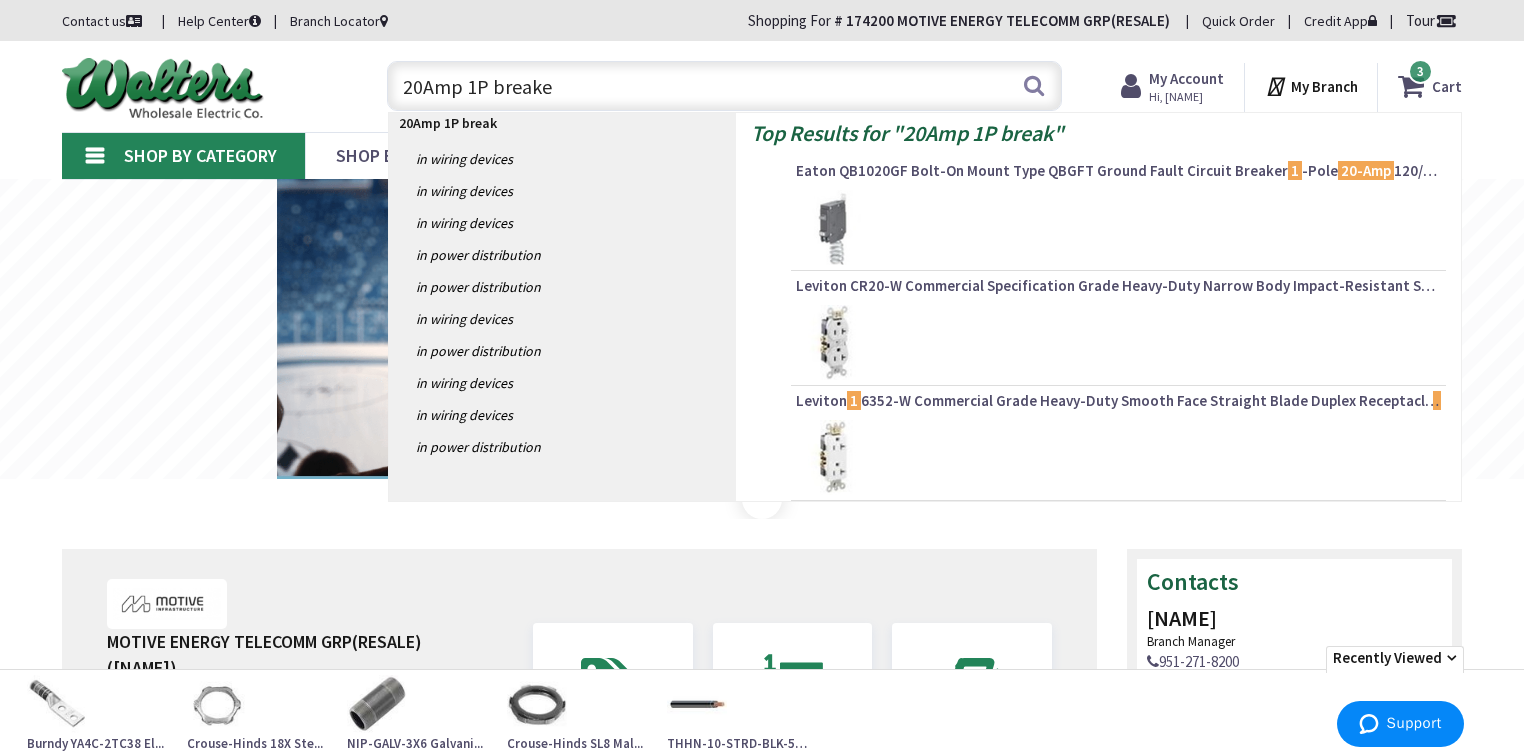 type on "20Amp 1P breaker" 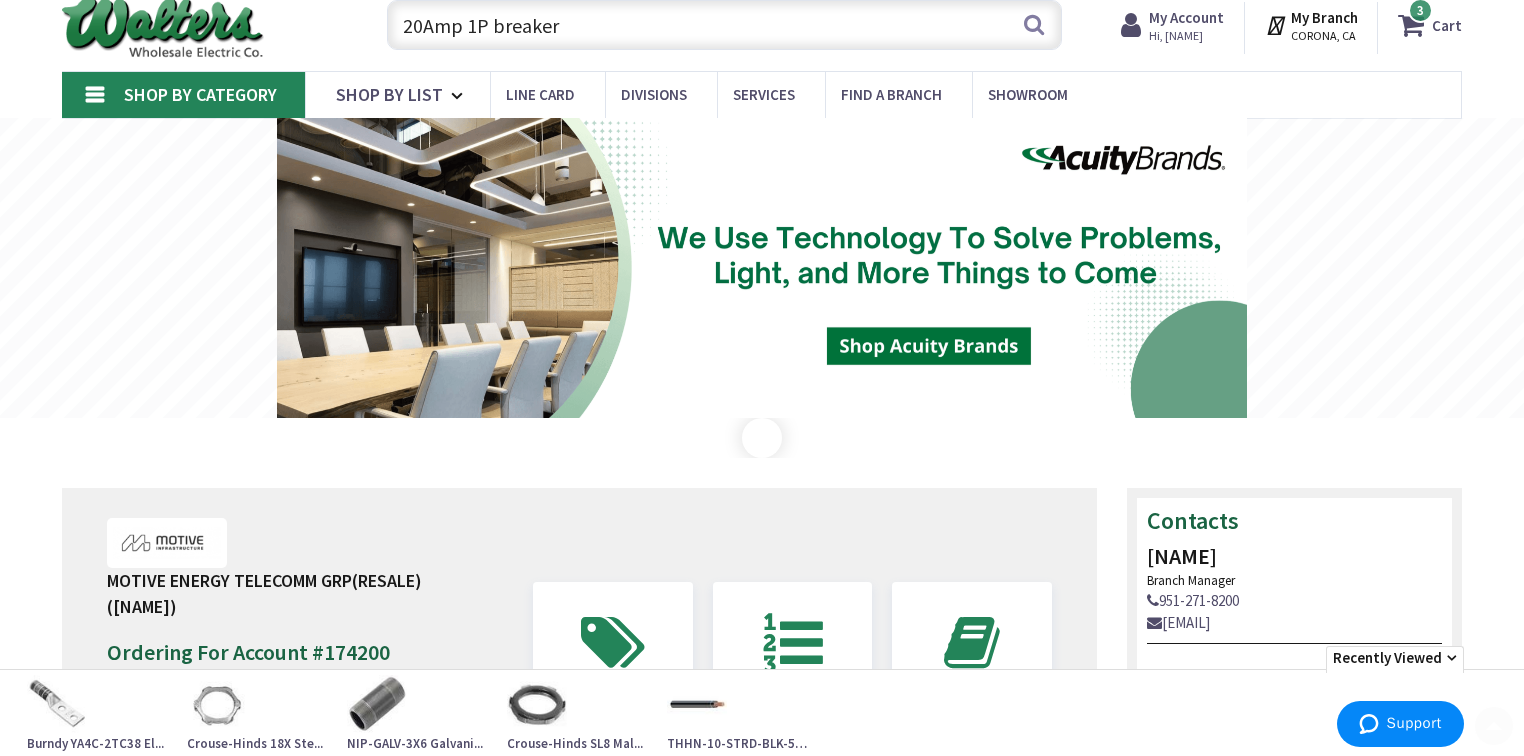scroll, scrollTop: 320, scrollLeft: 0, axis: vertical 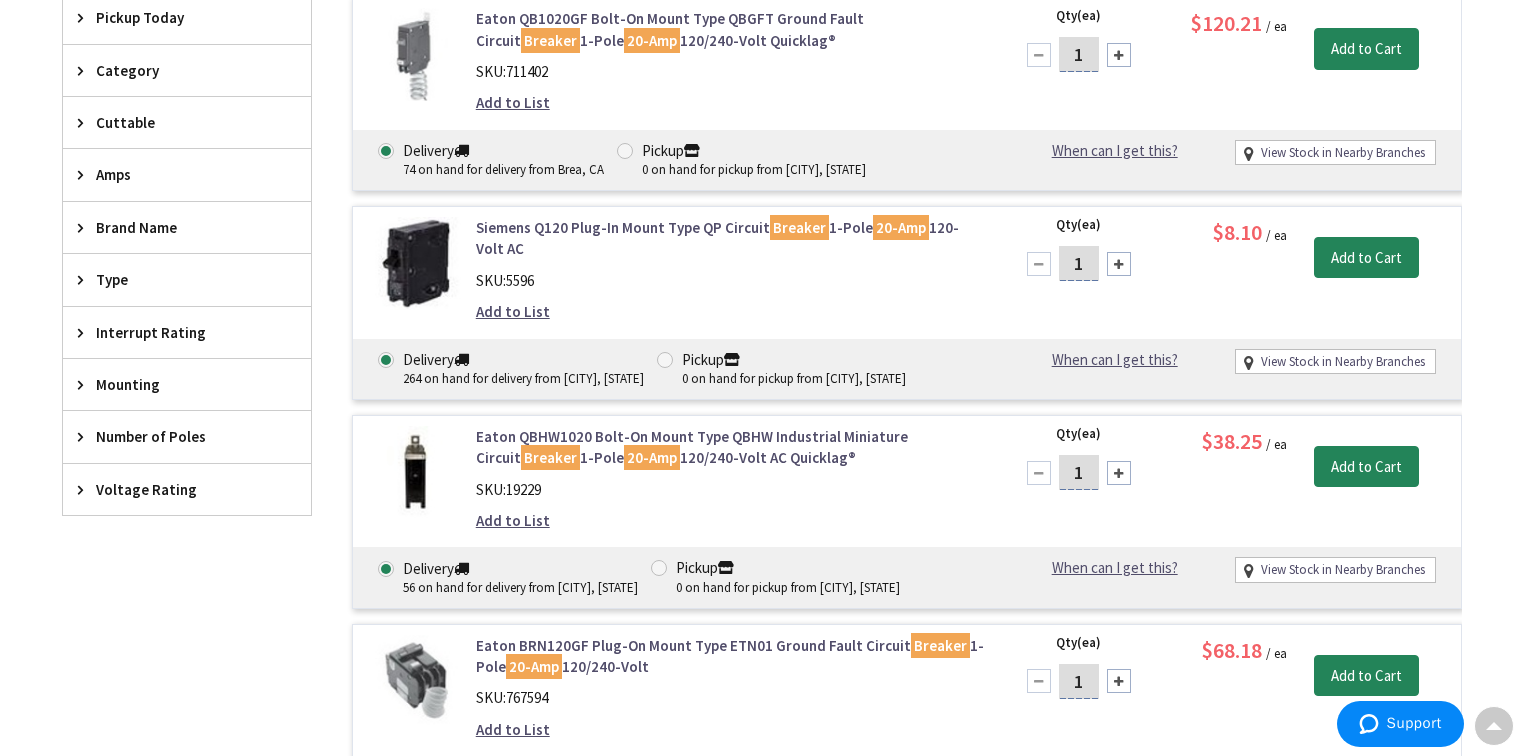 click on "Number of Poles" at bounding box center (187, 436) 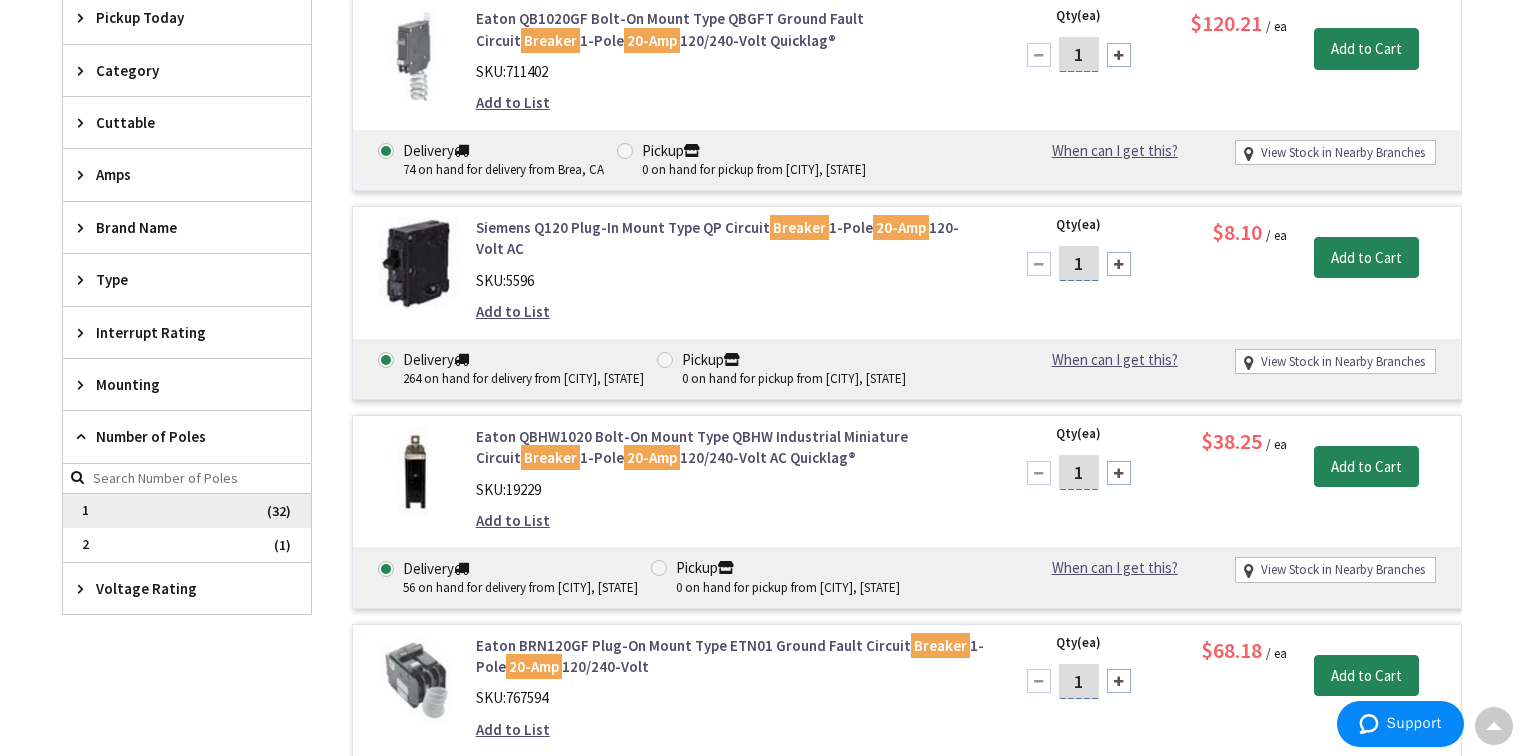 click on "1" at bounding box center [187, 511] 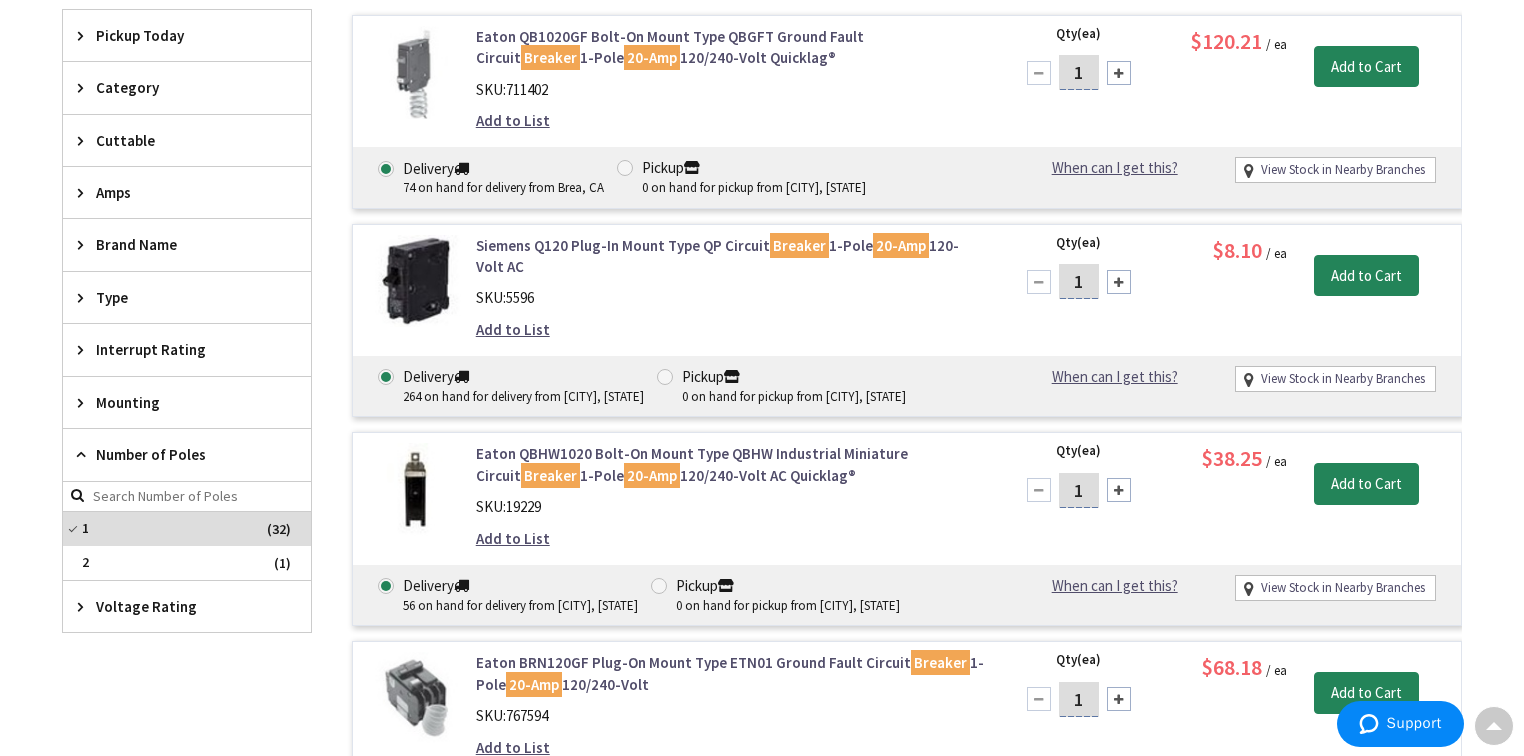 scroll, scrollTop: 500, scrollLeft: 0, axis: vertical 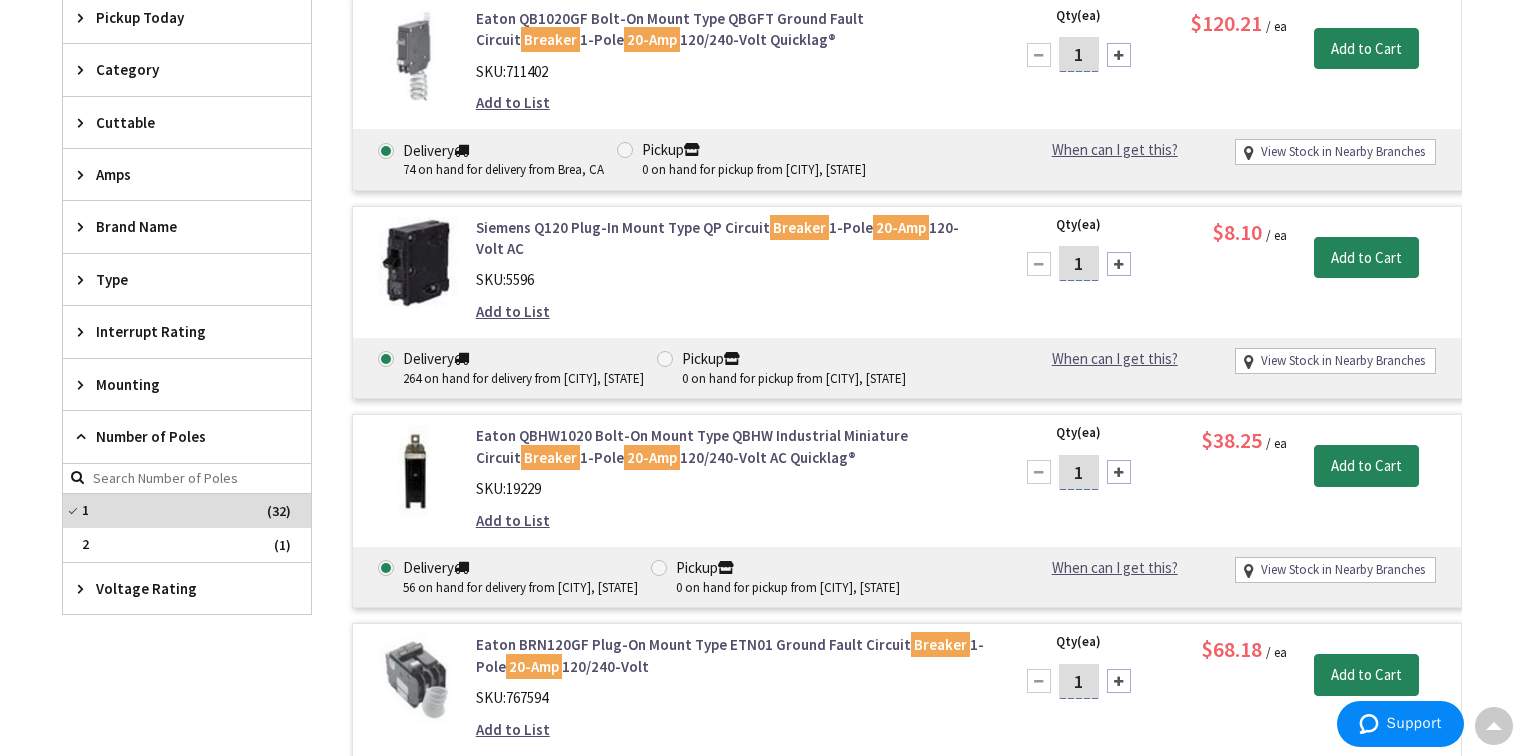 click at bounding box center (85, 588) 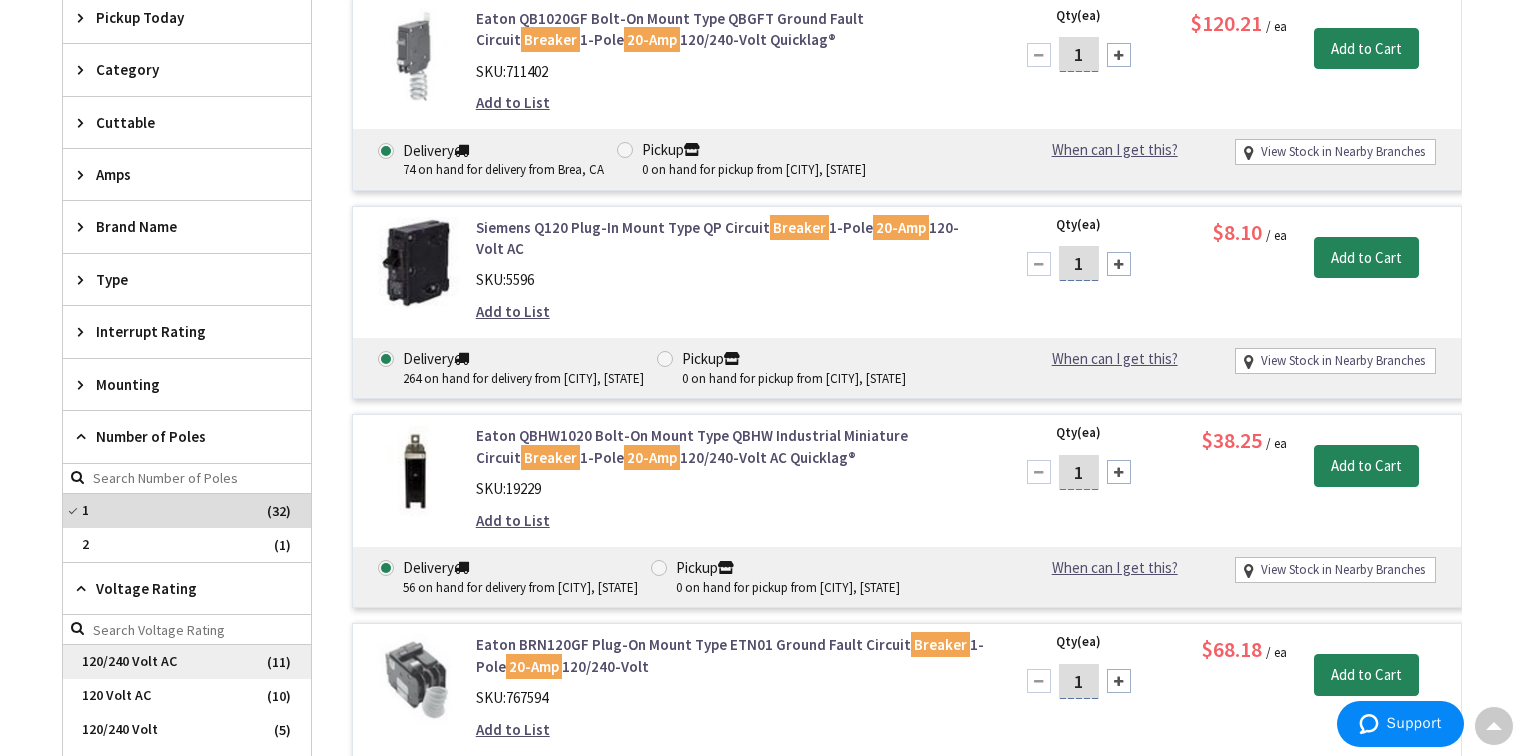 click on "120/240 Volt AC" at bounding box center (187, 662) 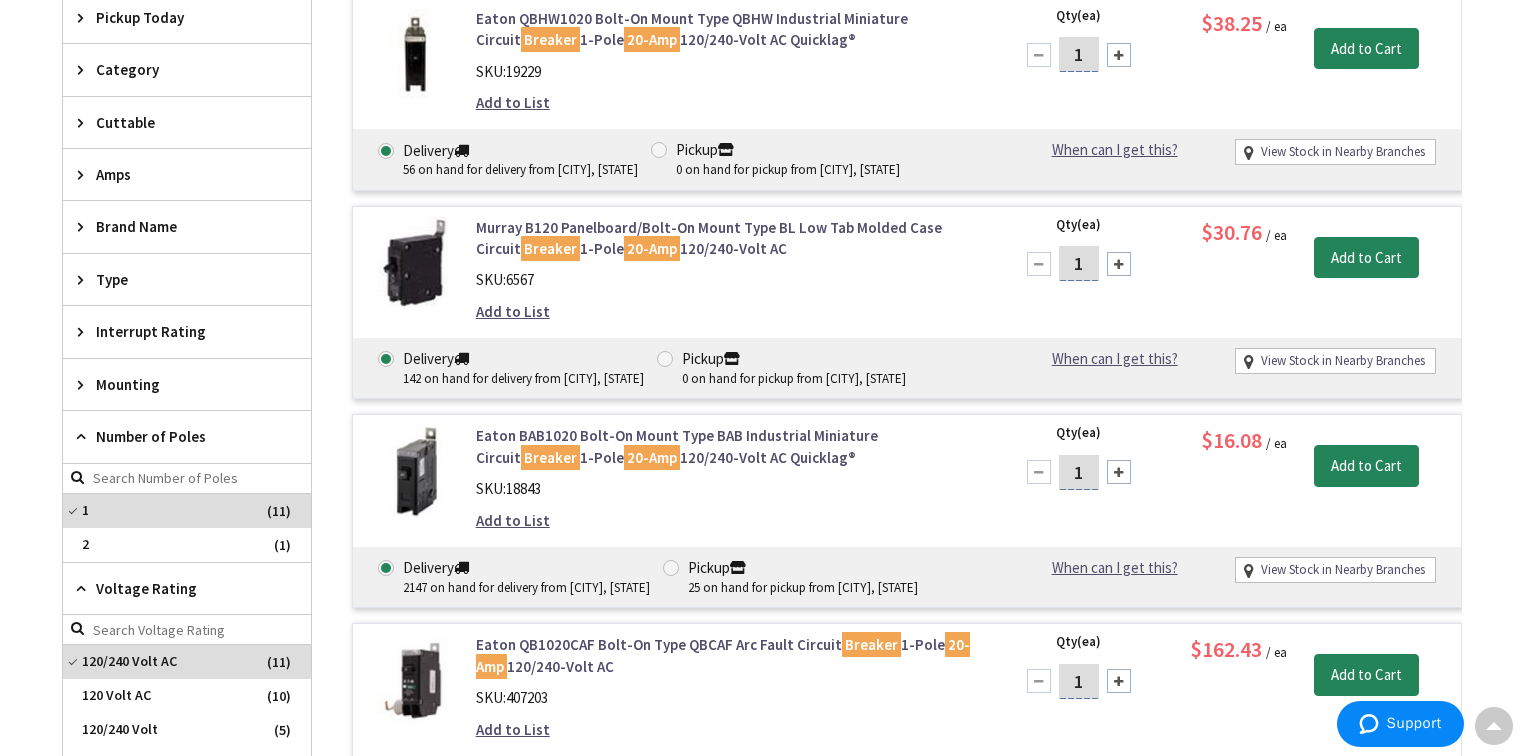 click on "Amps" at bounding box center (177, 174) 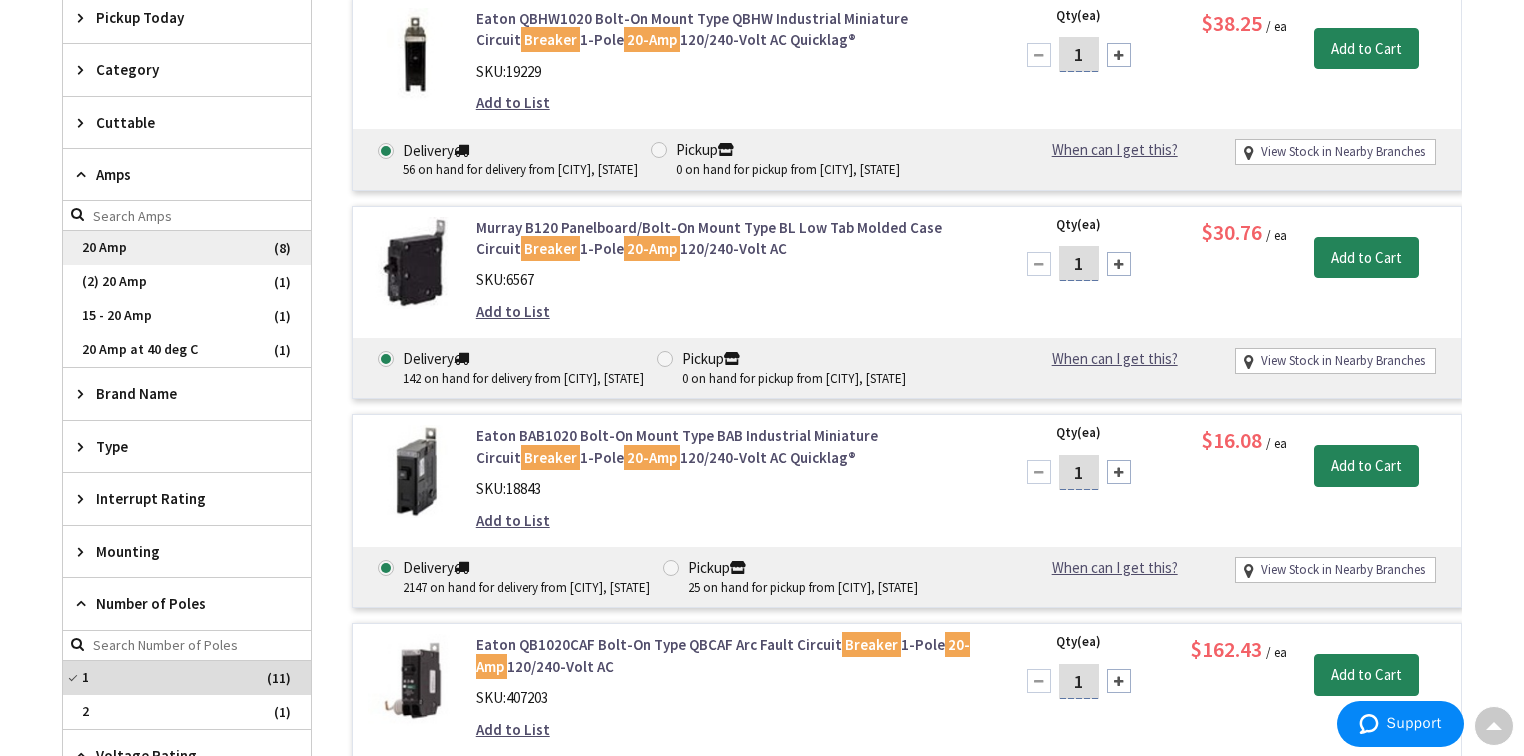 click on "20 Amp" at bounding box center [187, 248] 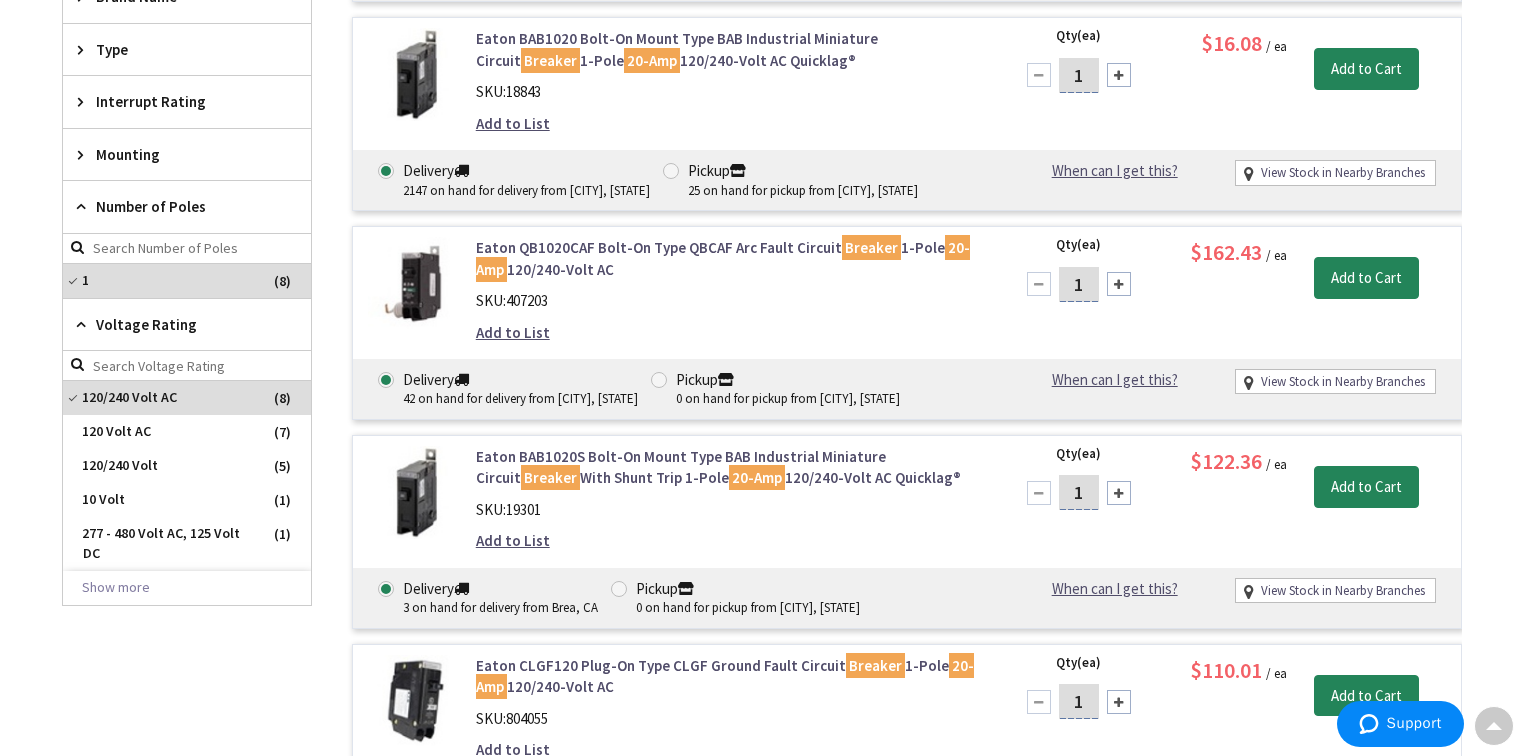 scroll, scrollTop: 980, scrollLeft: 0, axis: vertical 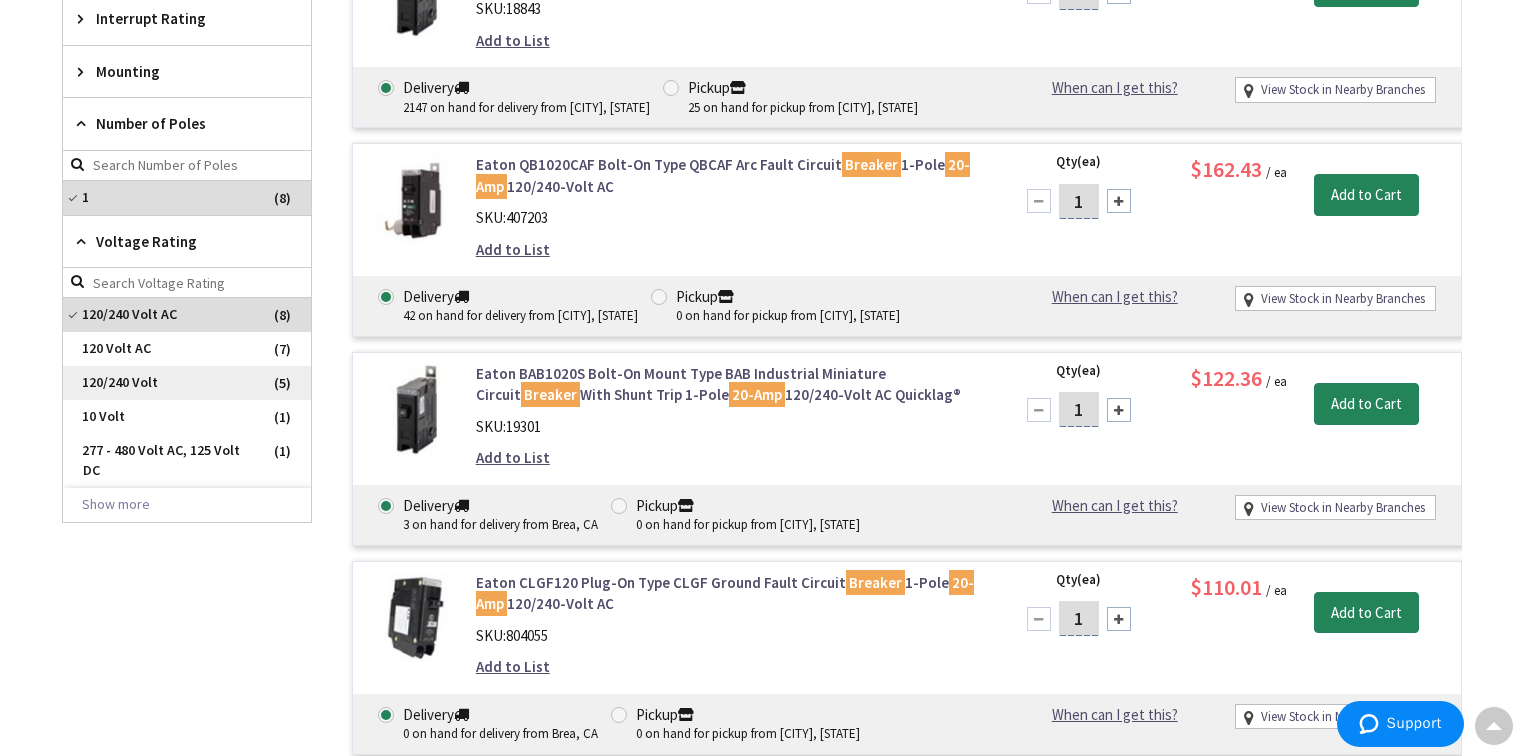 click on "120/240 Volt" at bounding box center [187, 383] 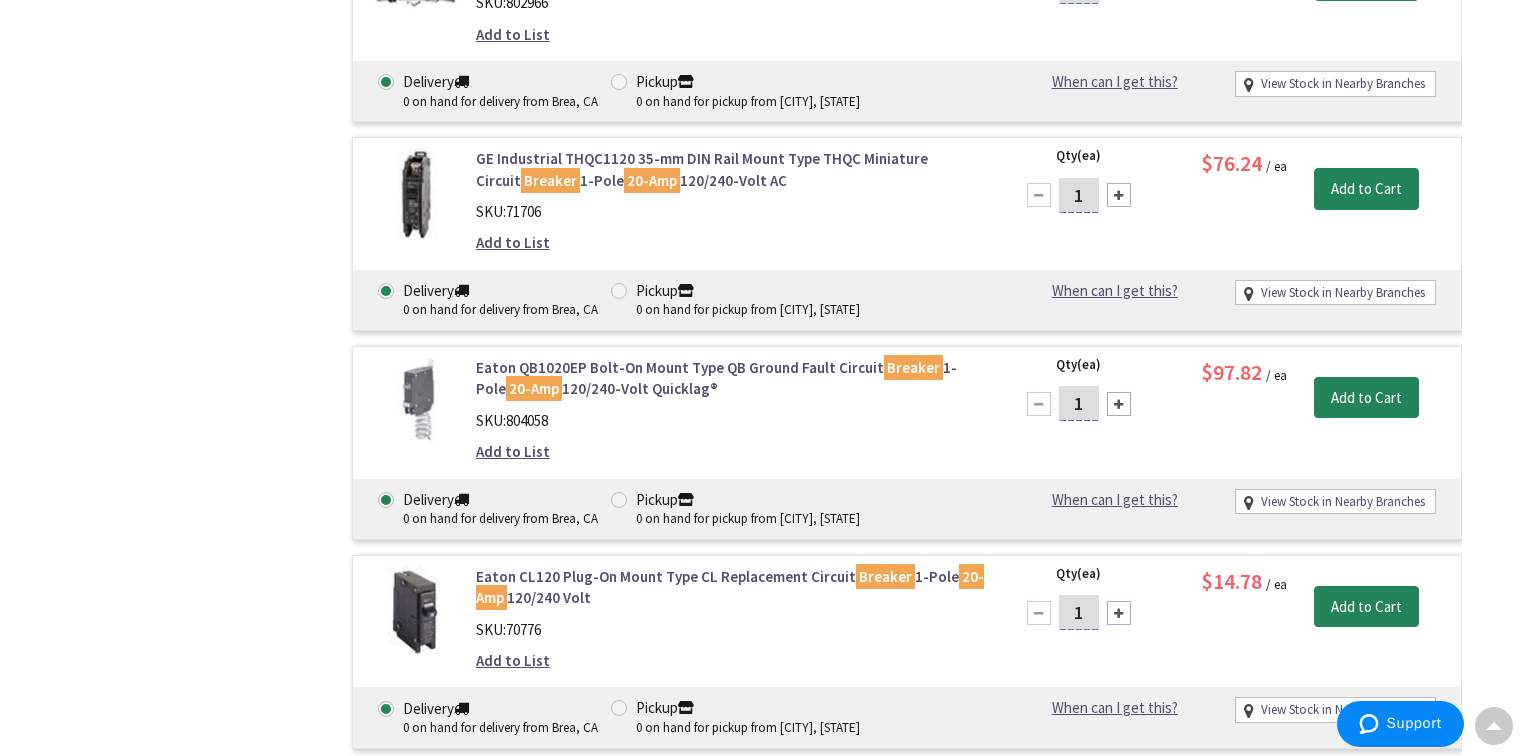 scroll, scrollTop: 2340, scrollLeft: 0, axis: vertical 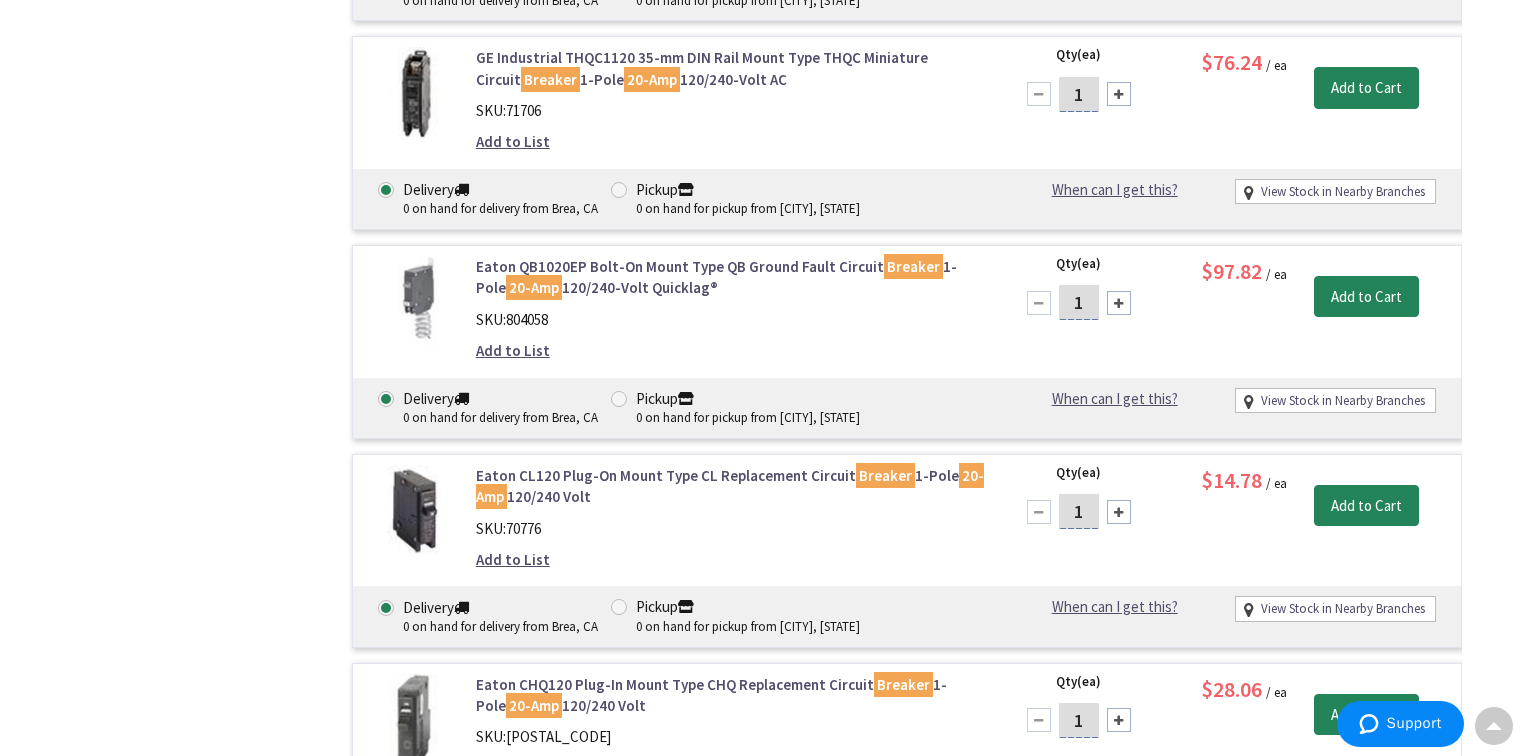 click on "Eaton CL120 Plug-On Mount Type CL Replacement Circuit  Breaker  1-Pole  20-Amp  120/240 Volt" at bounding box center [730, 486] 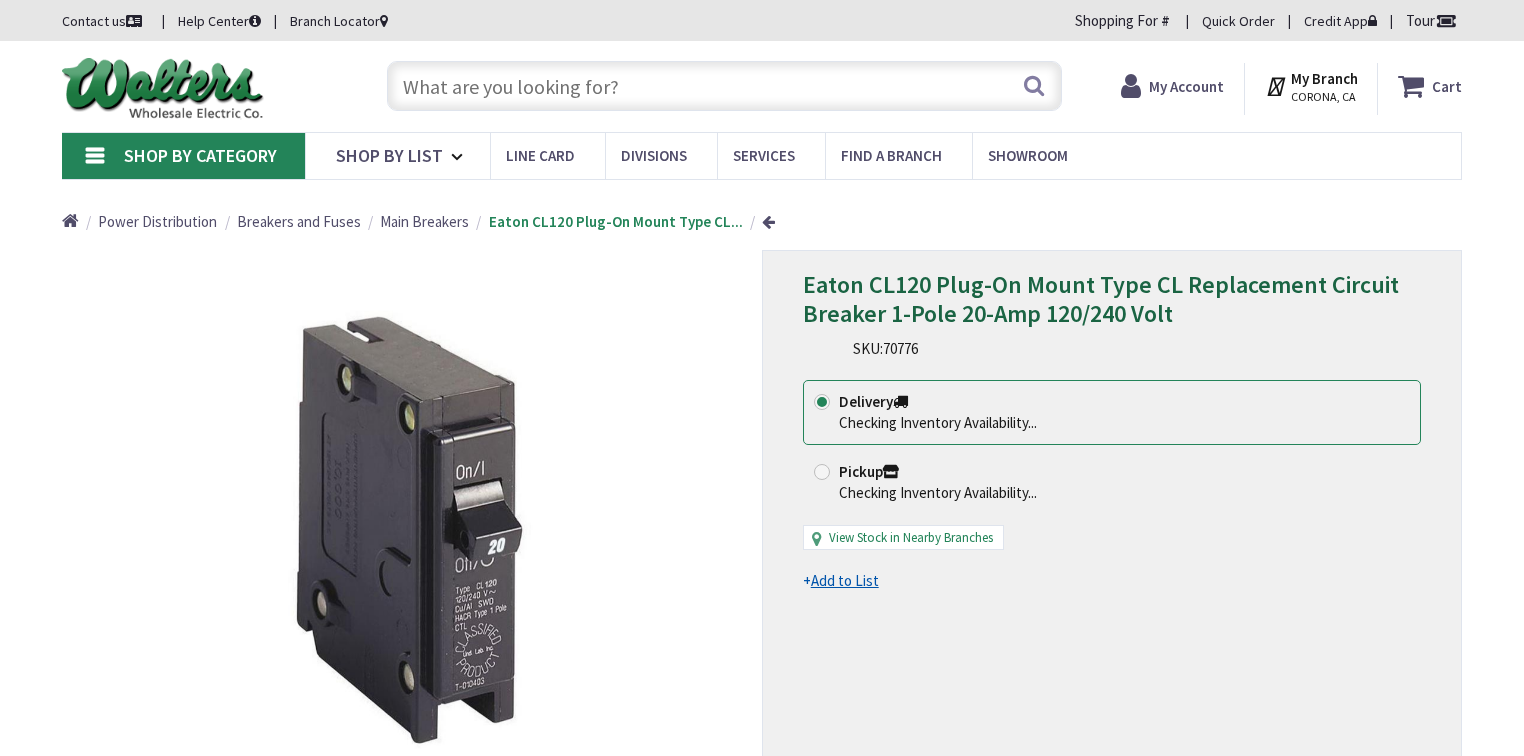 scroll, scrollTop: 0, scrollLeft: 0, axis: both 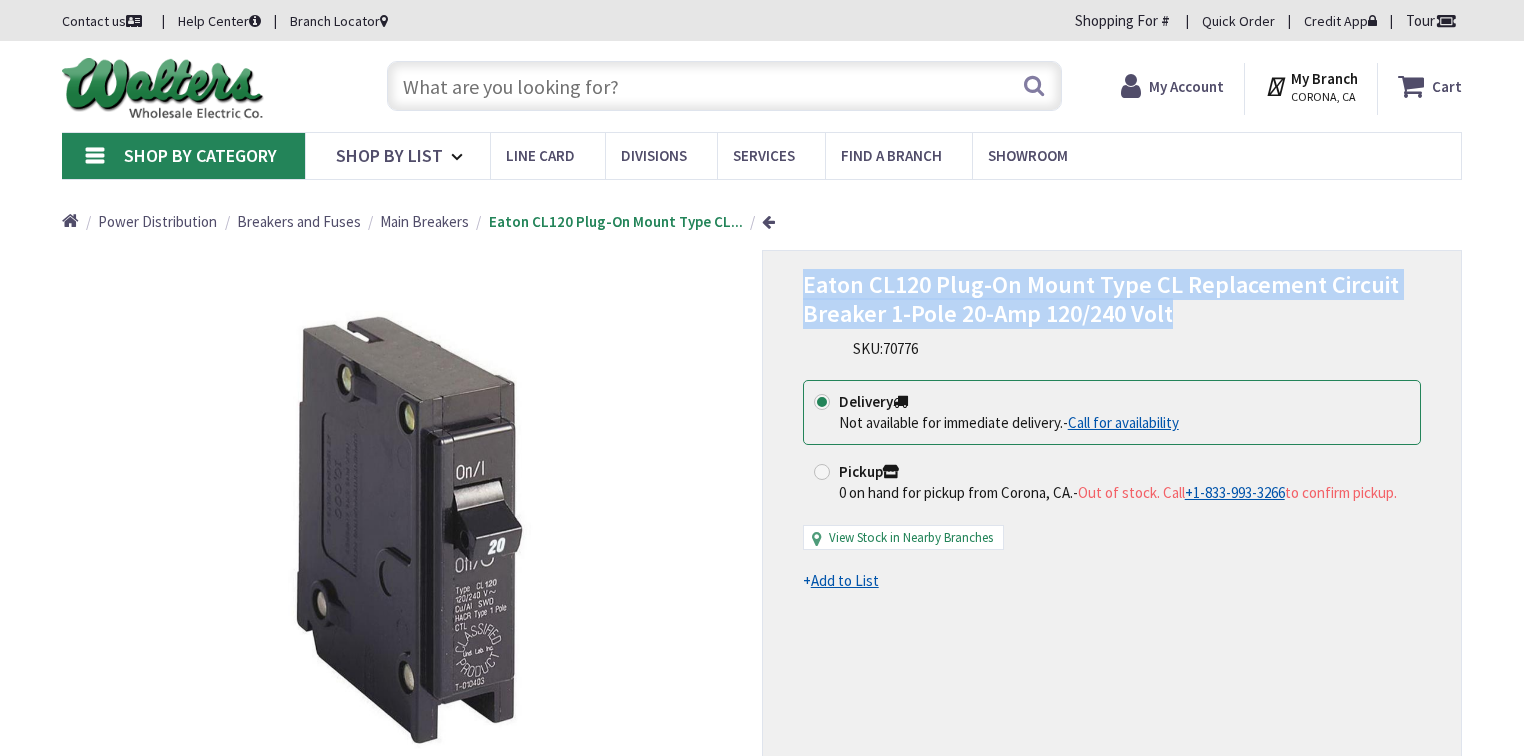 drag, startPoint x: 1171, startPoint y: 322, endPoint x: 782, endPoint y: 286, distance: 390.66226 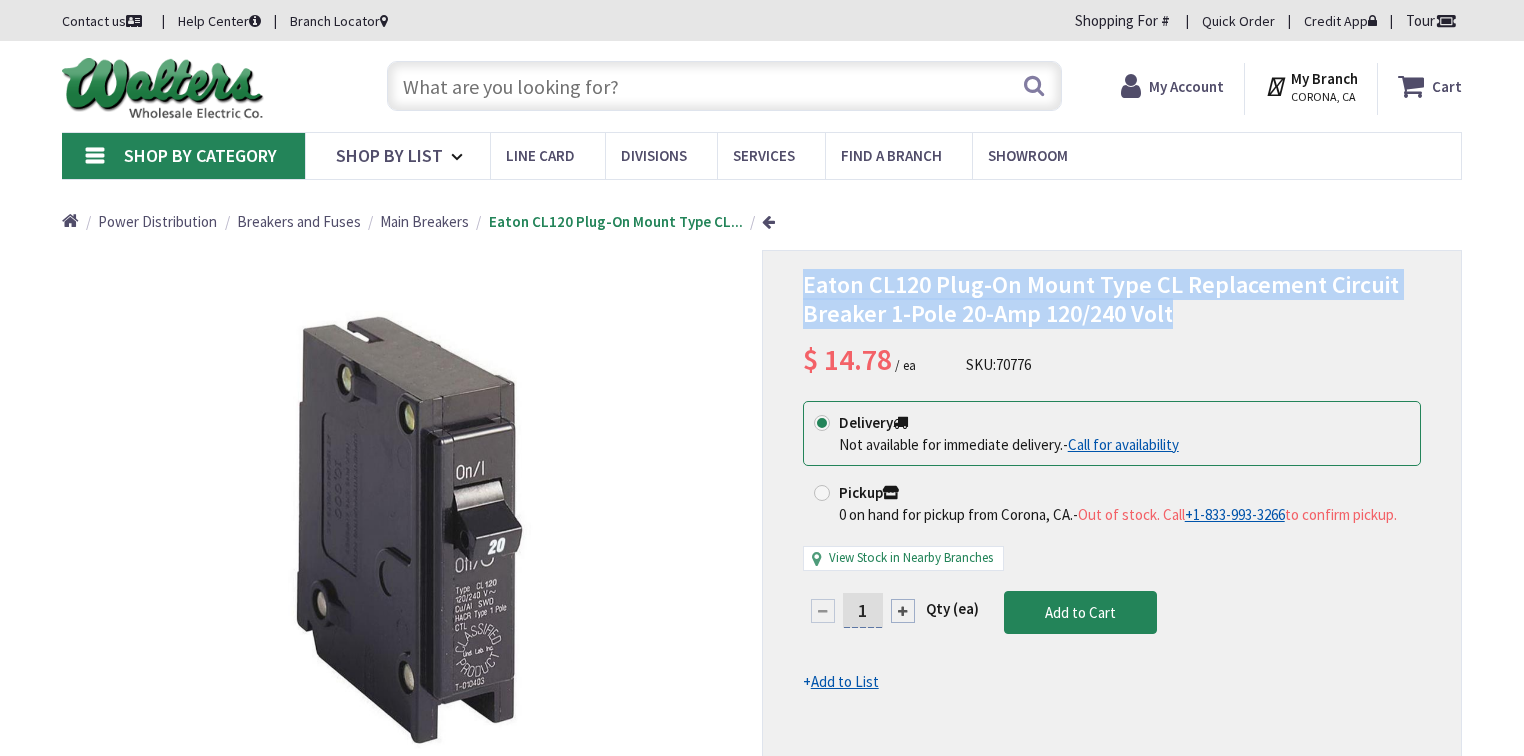 copy on "Eaton CL120 Plug-On Mount Type CL Replacement Circuit Breaker 1-Pole 20-Amp 120/240 Volt" 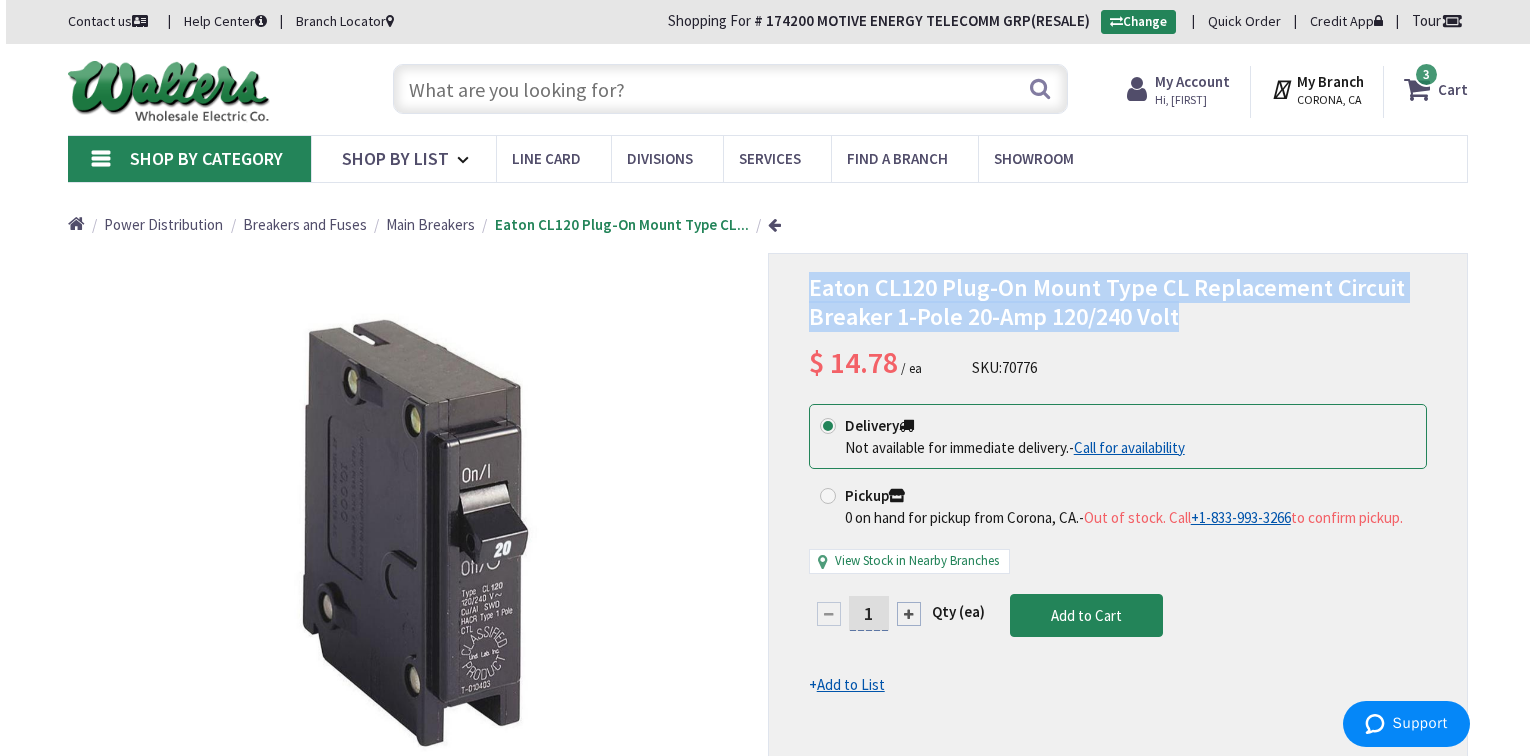 scroll, scrollTop: 0, scrollLeft: 0, axis: both 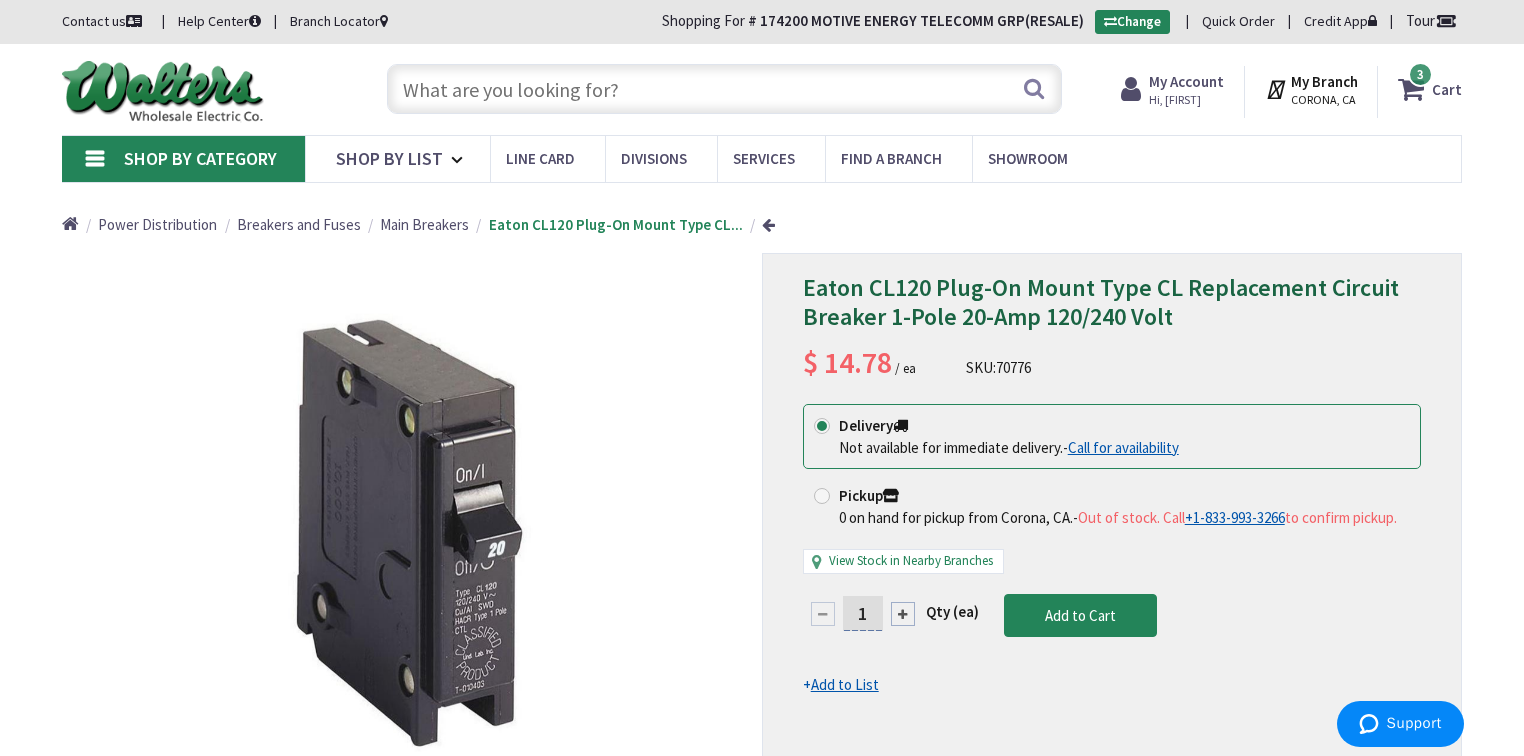 click at bounding box center [903, 614] 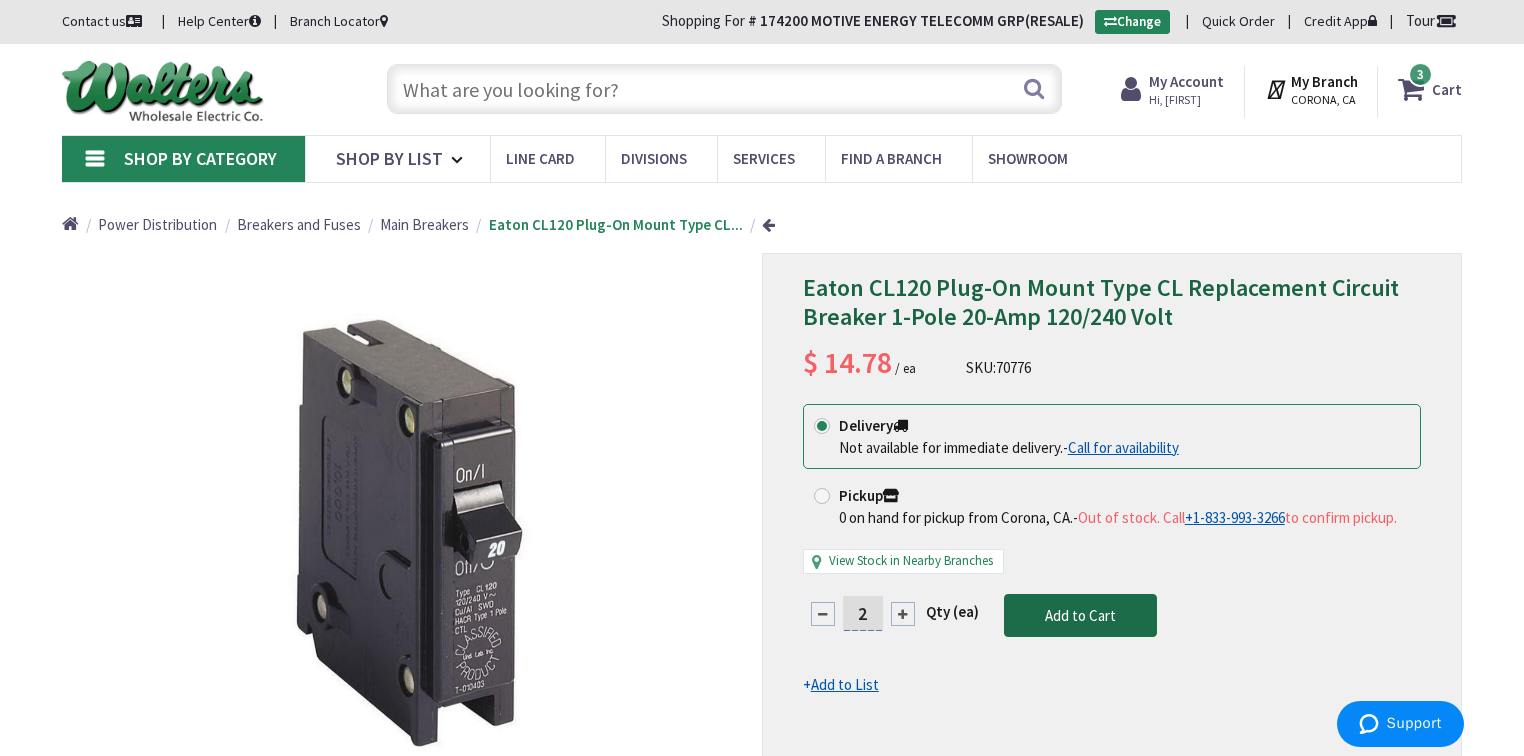 click on "Add to Cart" at bounding box center (1080, 615) 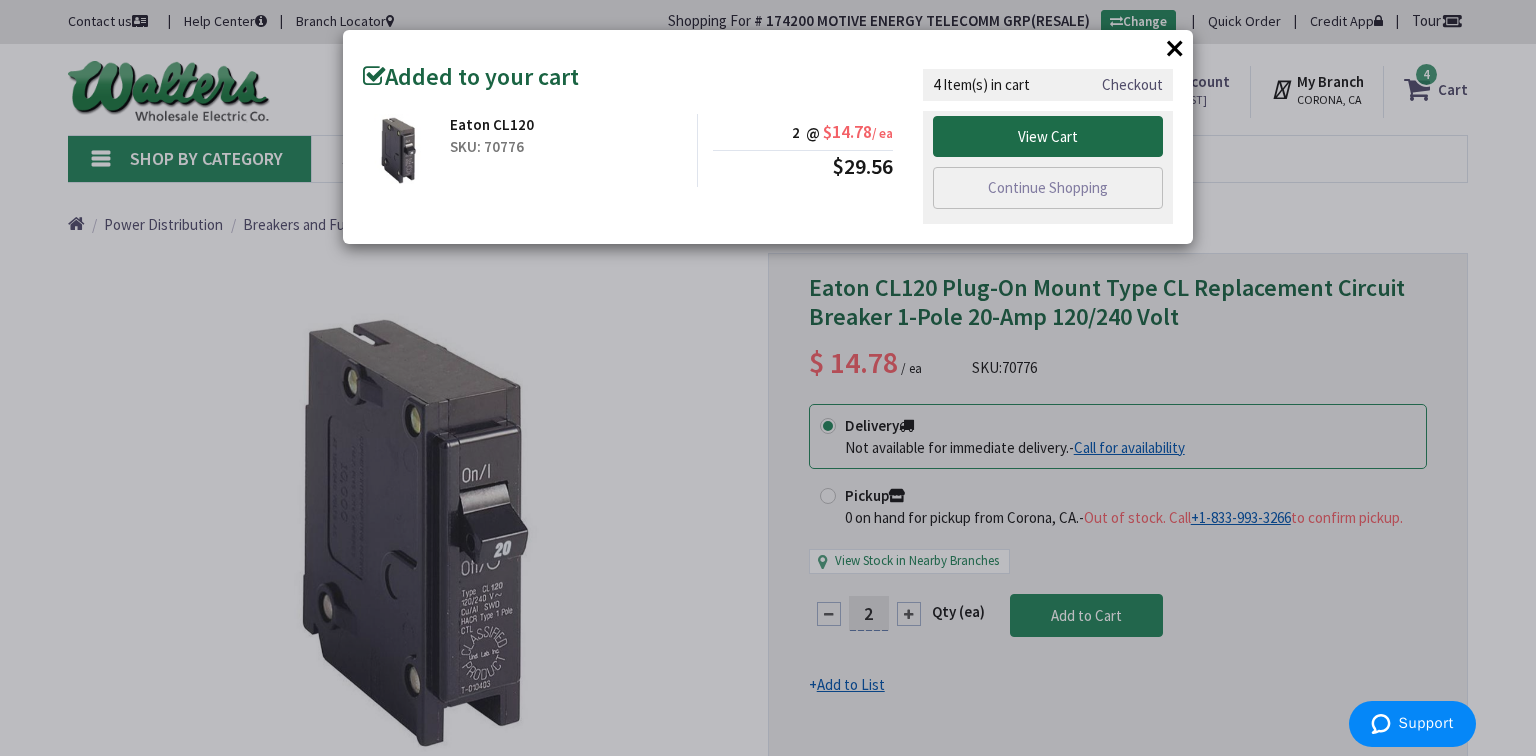 click on "View Cart" at bounding box center (1048, 137) 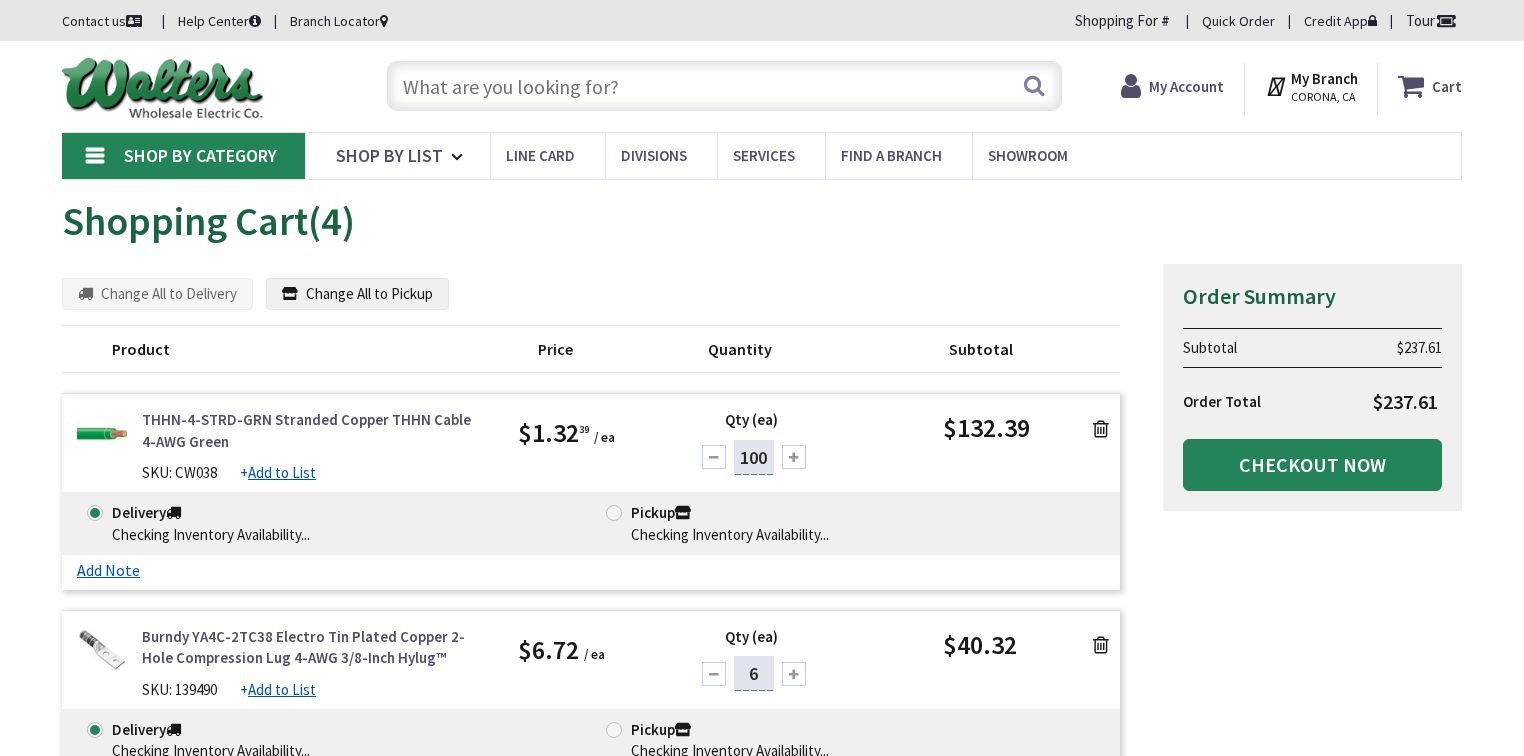 scroll, scrollTop: 0, scrollLeft: 0, axis: both 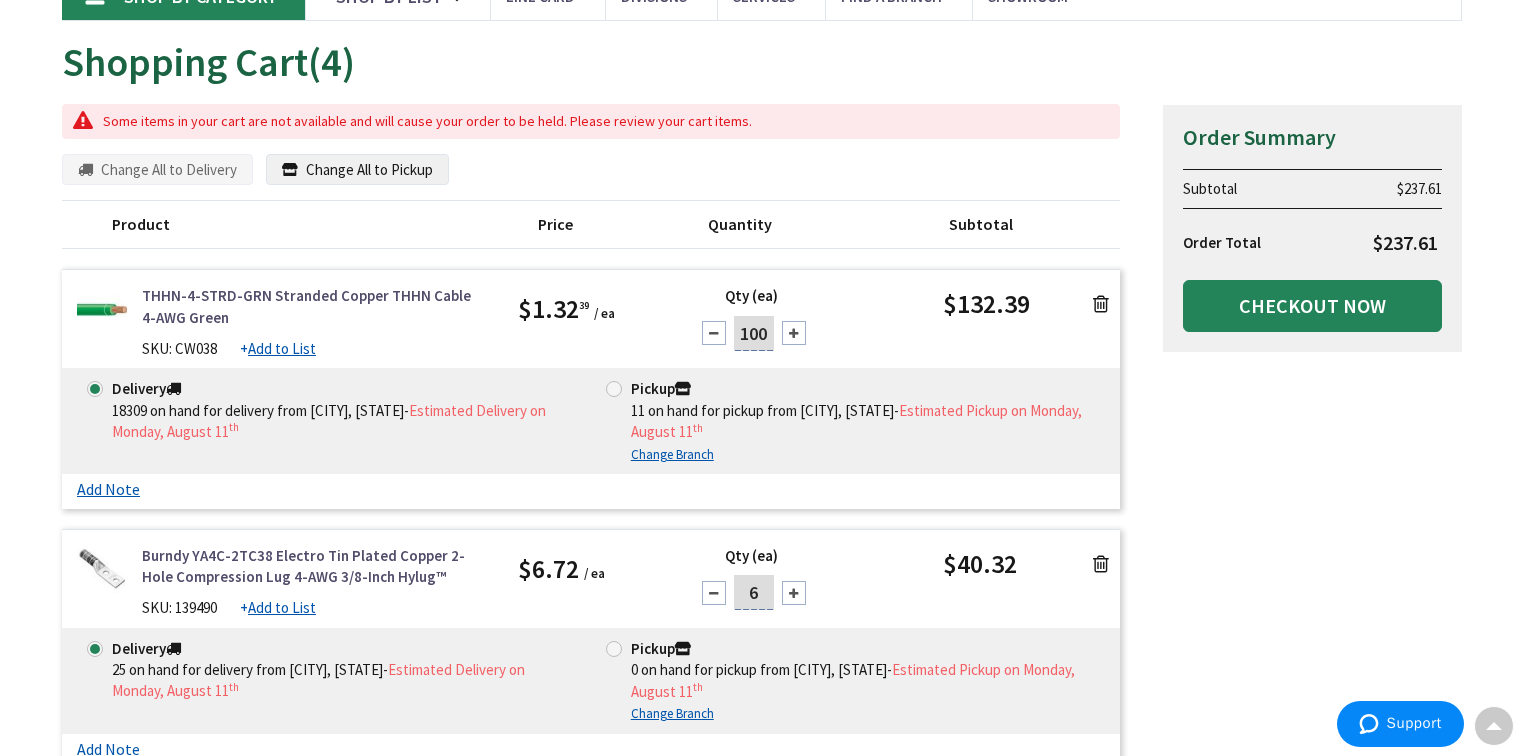 click at bounding box center [1101, 304] 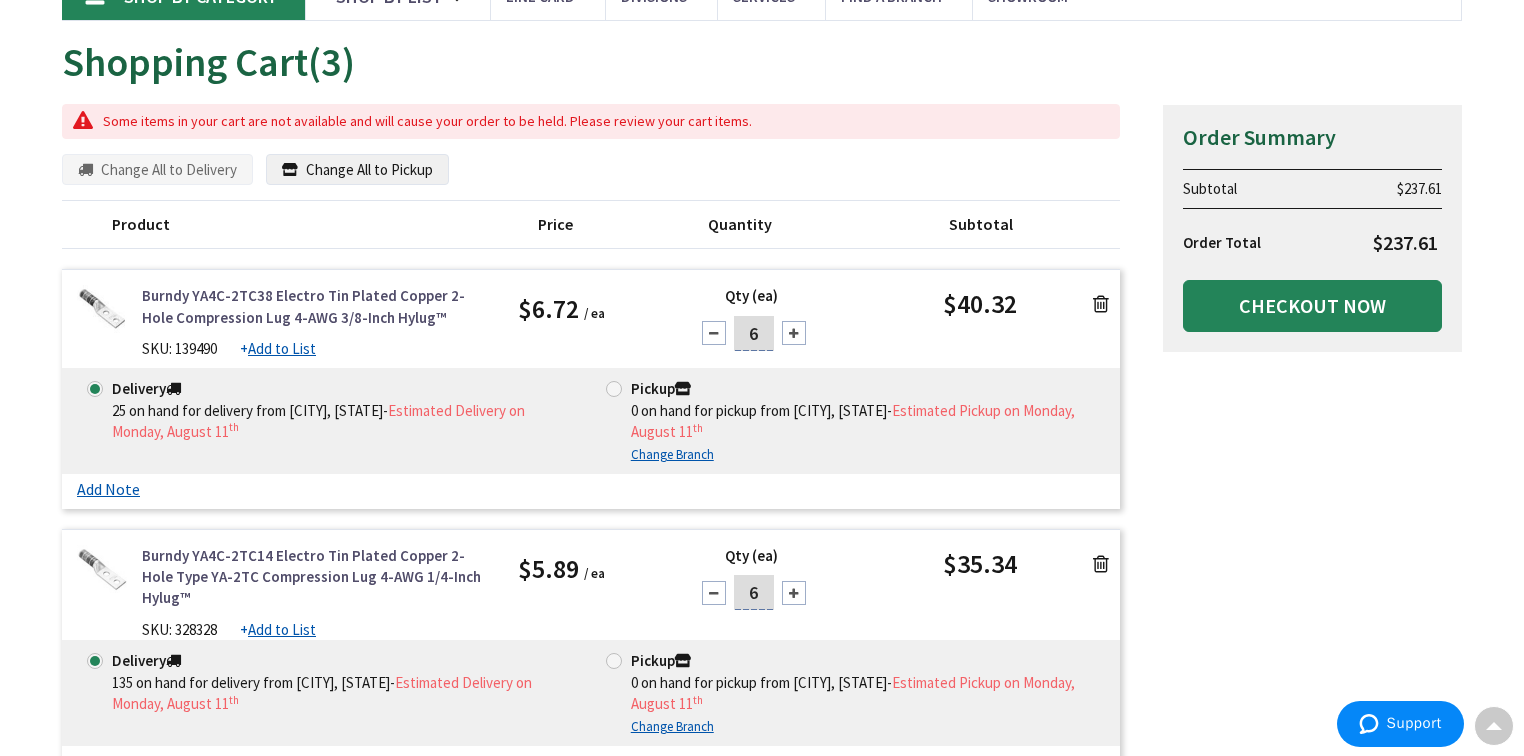click at bounding box center [1101, 304] 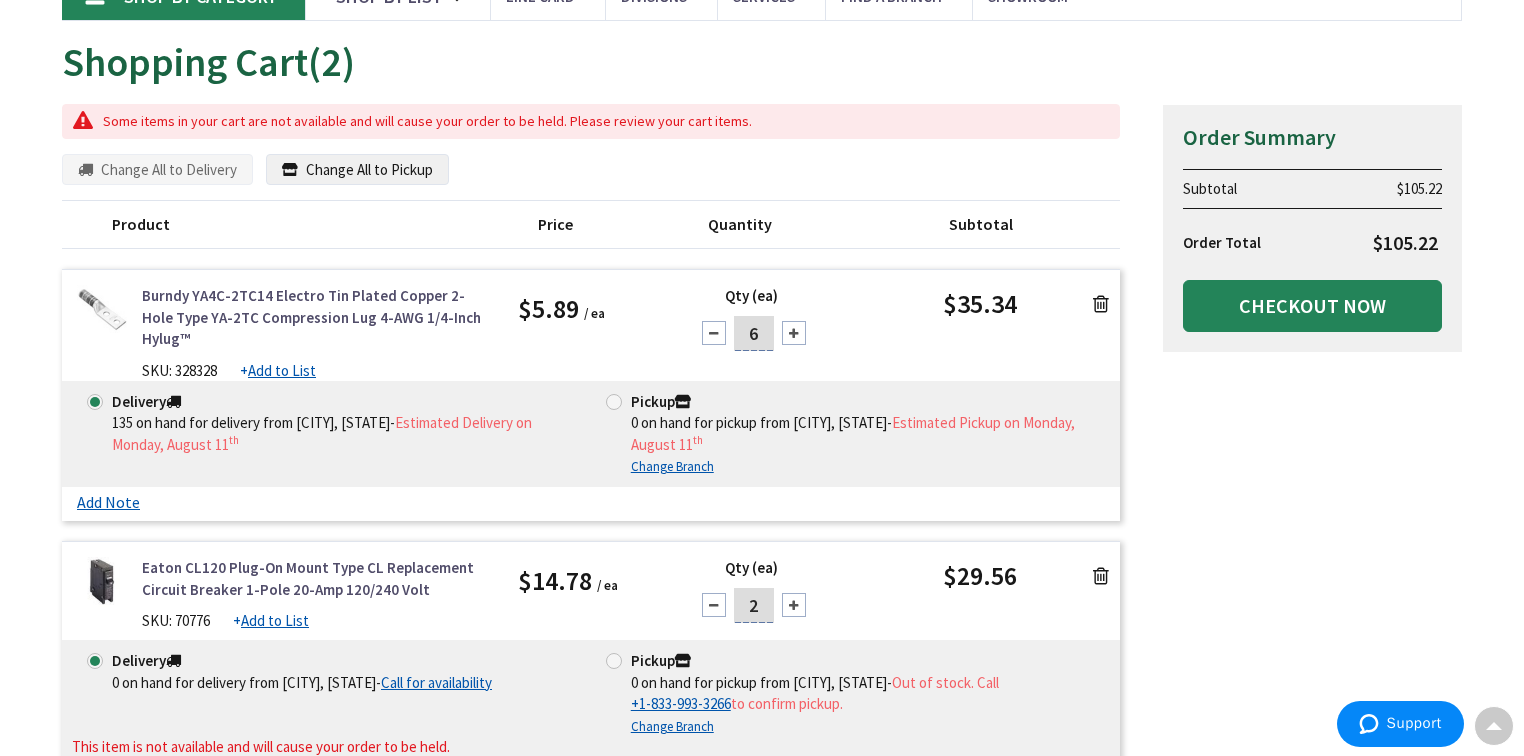 click at bounding box center [1101, 304] 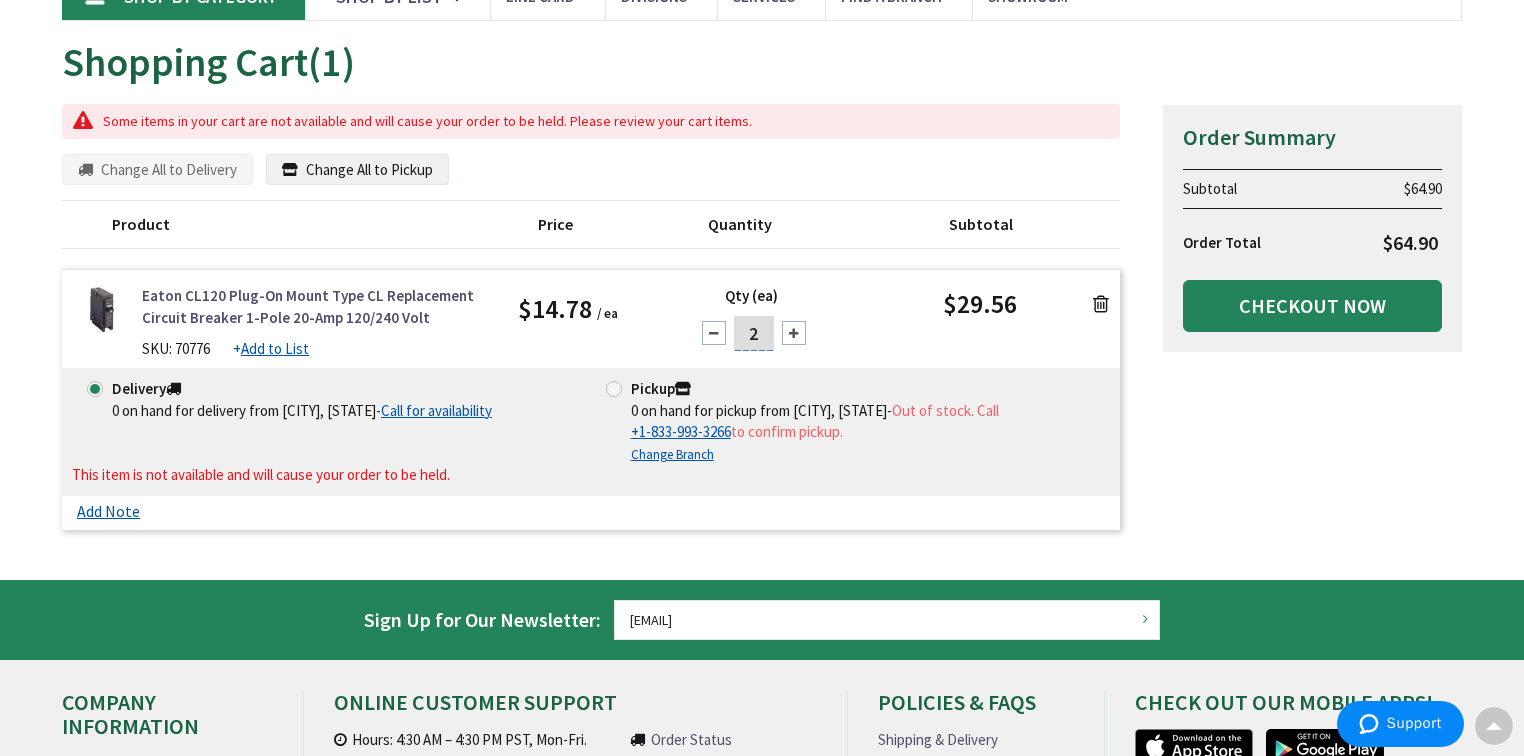 click at bounding box center (1101, 304) 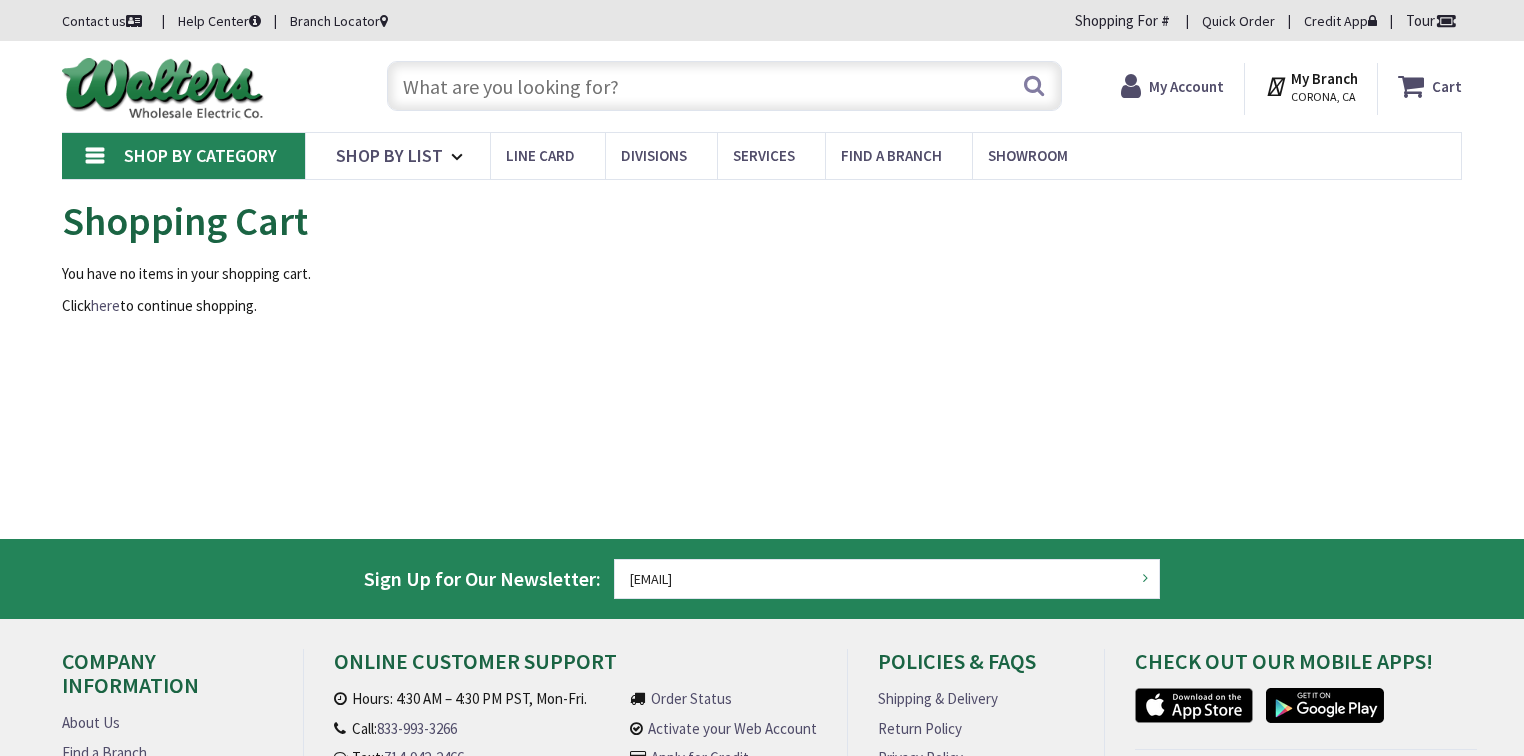 scroll, scrollTop: 0, scrollLeft: 0, axis: both 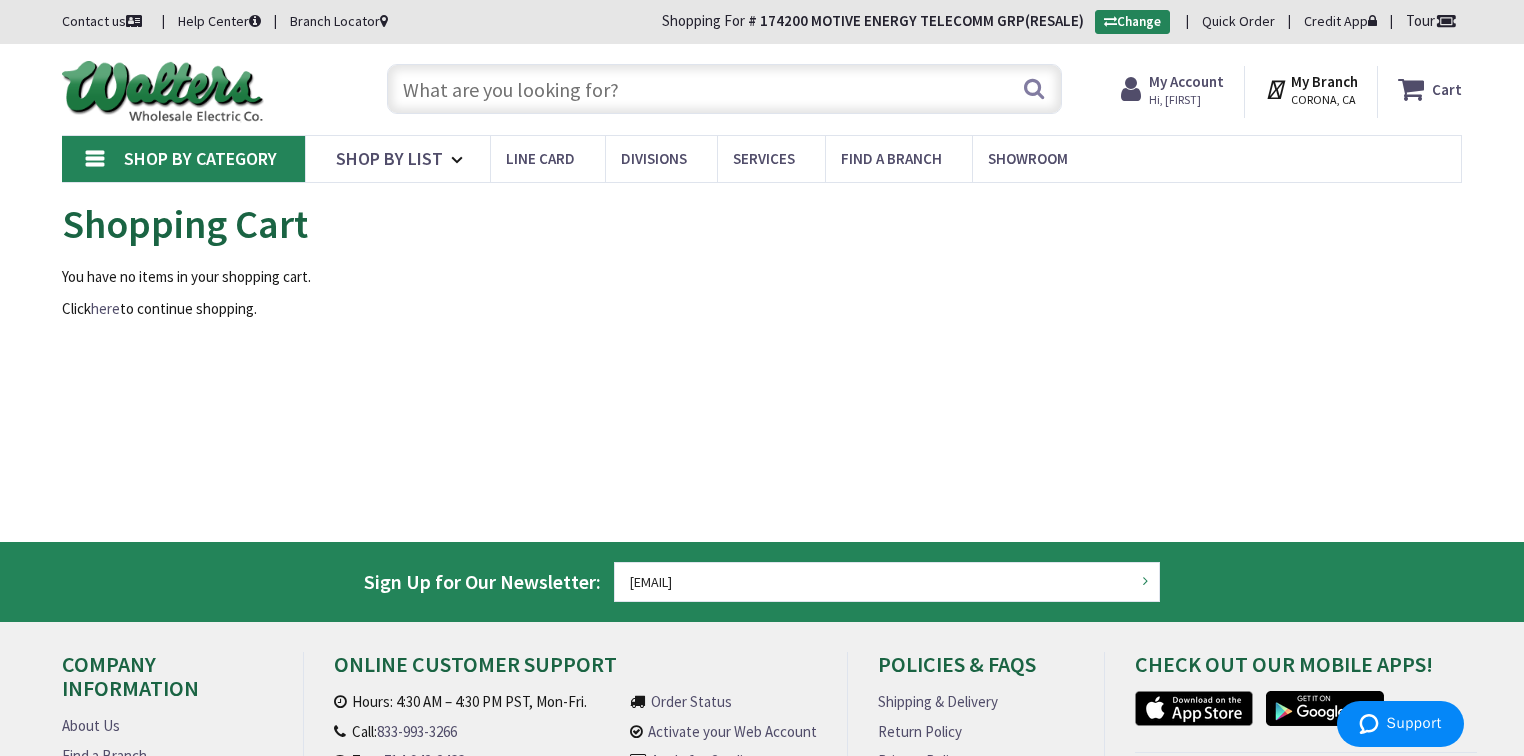 click at bounding box center (724, 89) 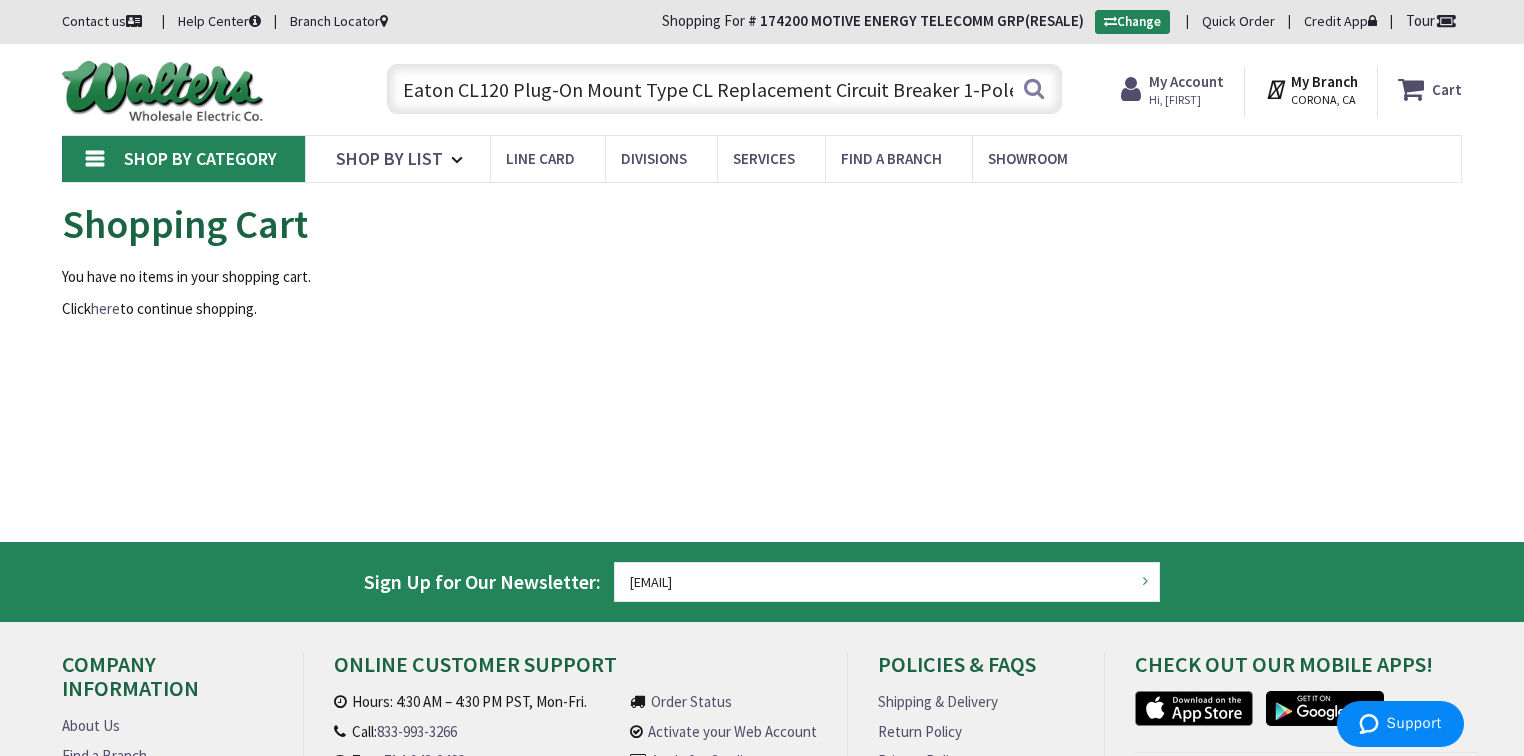 scroll, scrollTop: 0, scrollLeft: 166, axis: horizontal 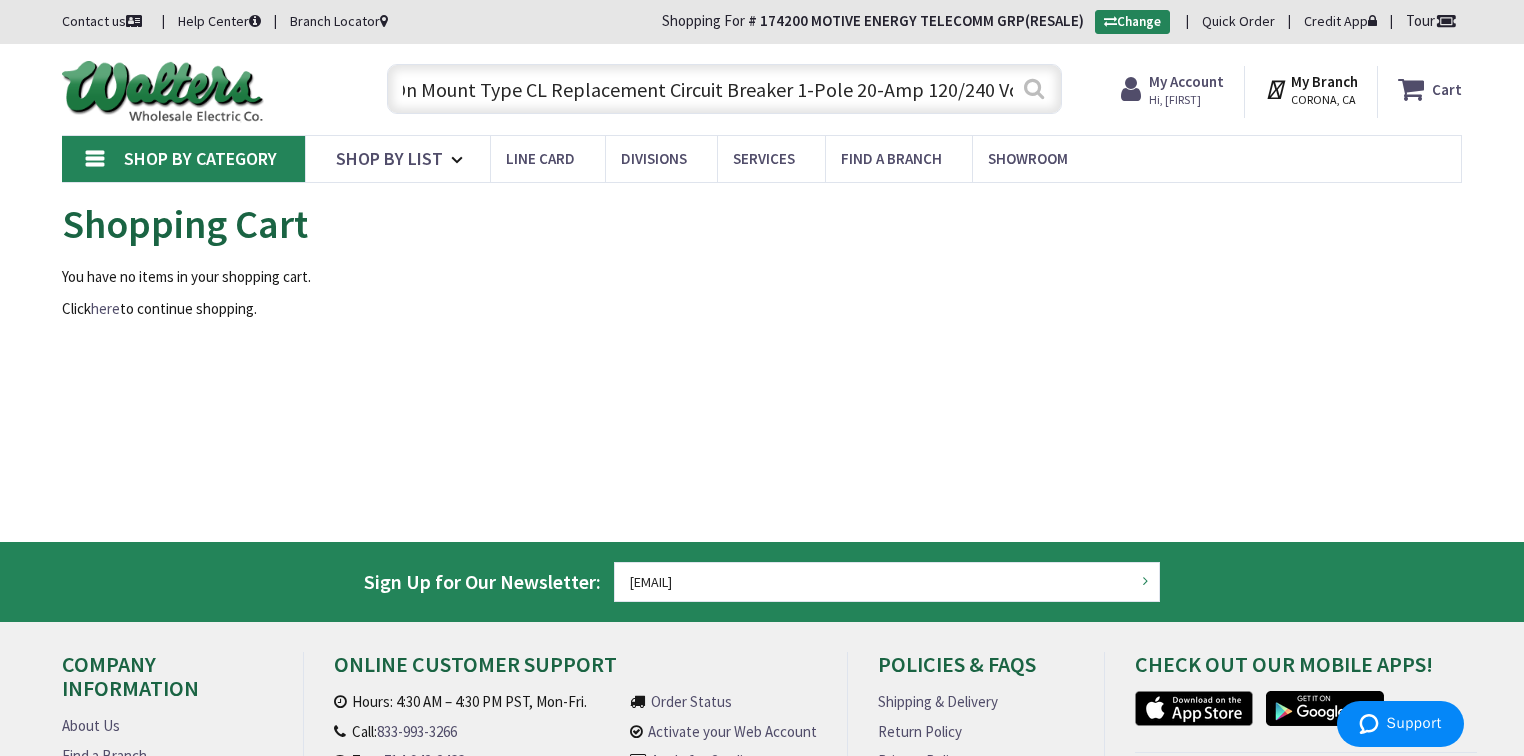 type on "Eaton CL120 Plug-On Mount Type CL Replacement Circuit Breaker 1-Pole 20-Amp 120/240 Volt" 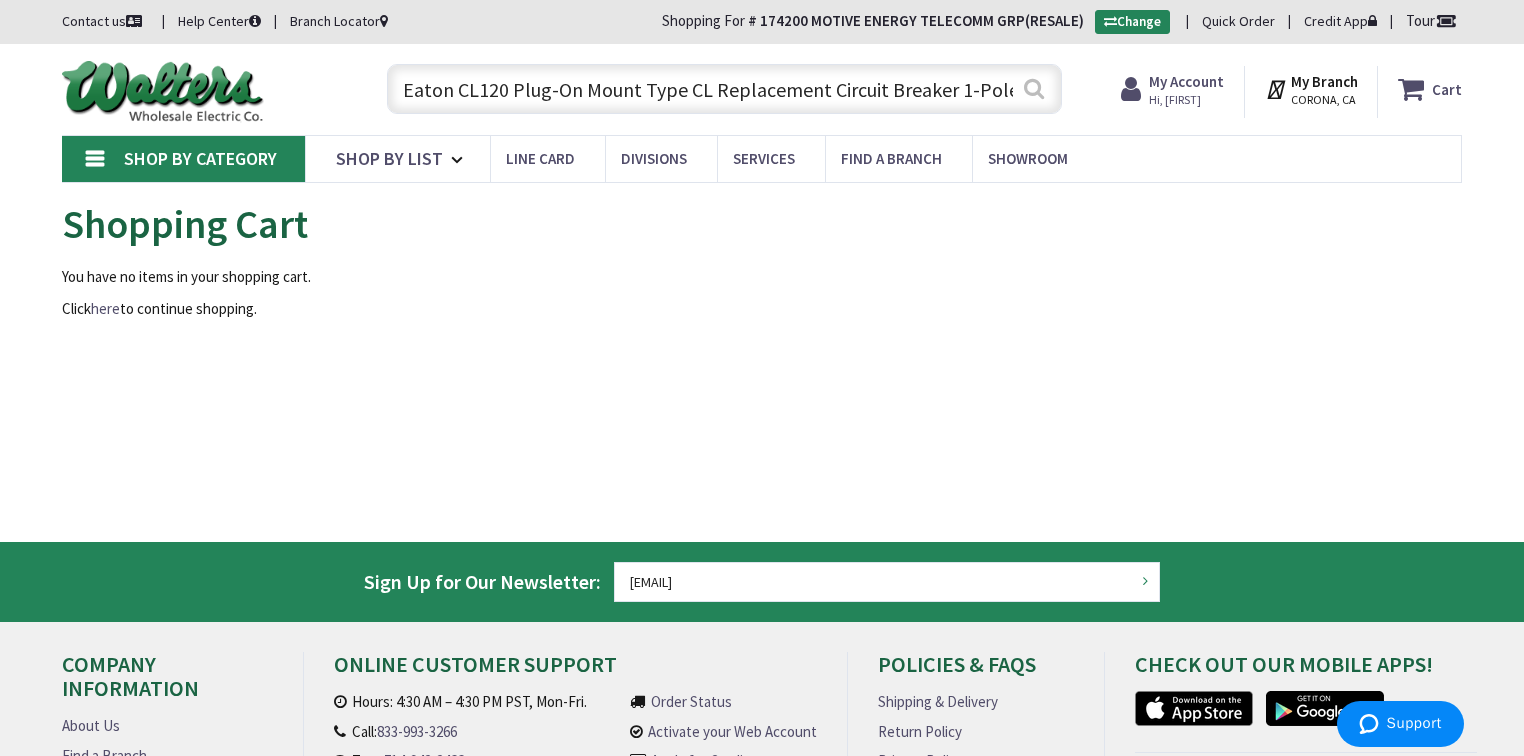 click on "Search" at bounding box center (1034, 88) 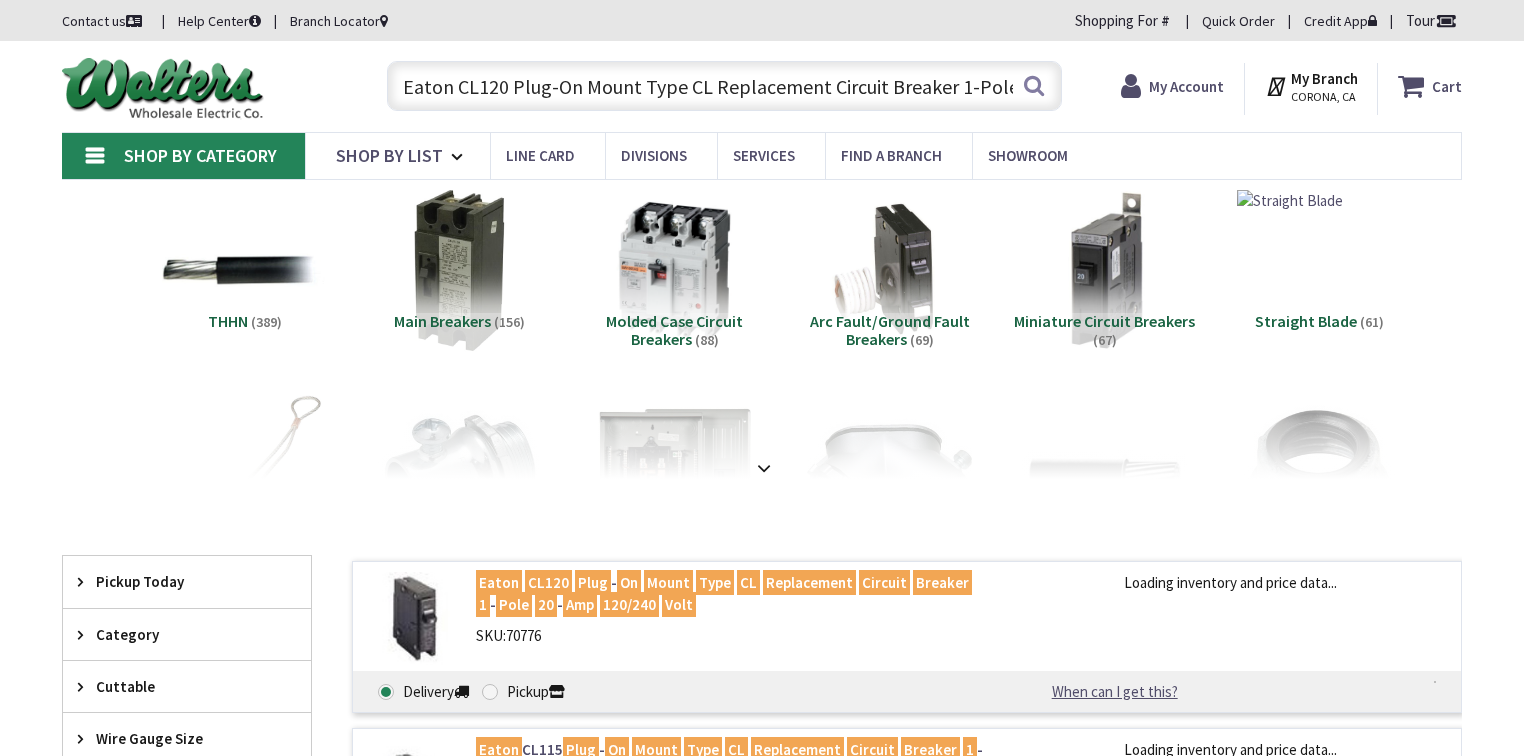 scroll, scrollTop: 0, scrollLeft: 0, axis: both 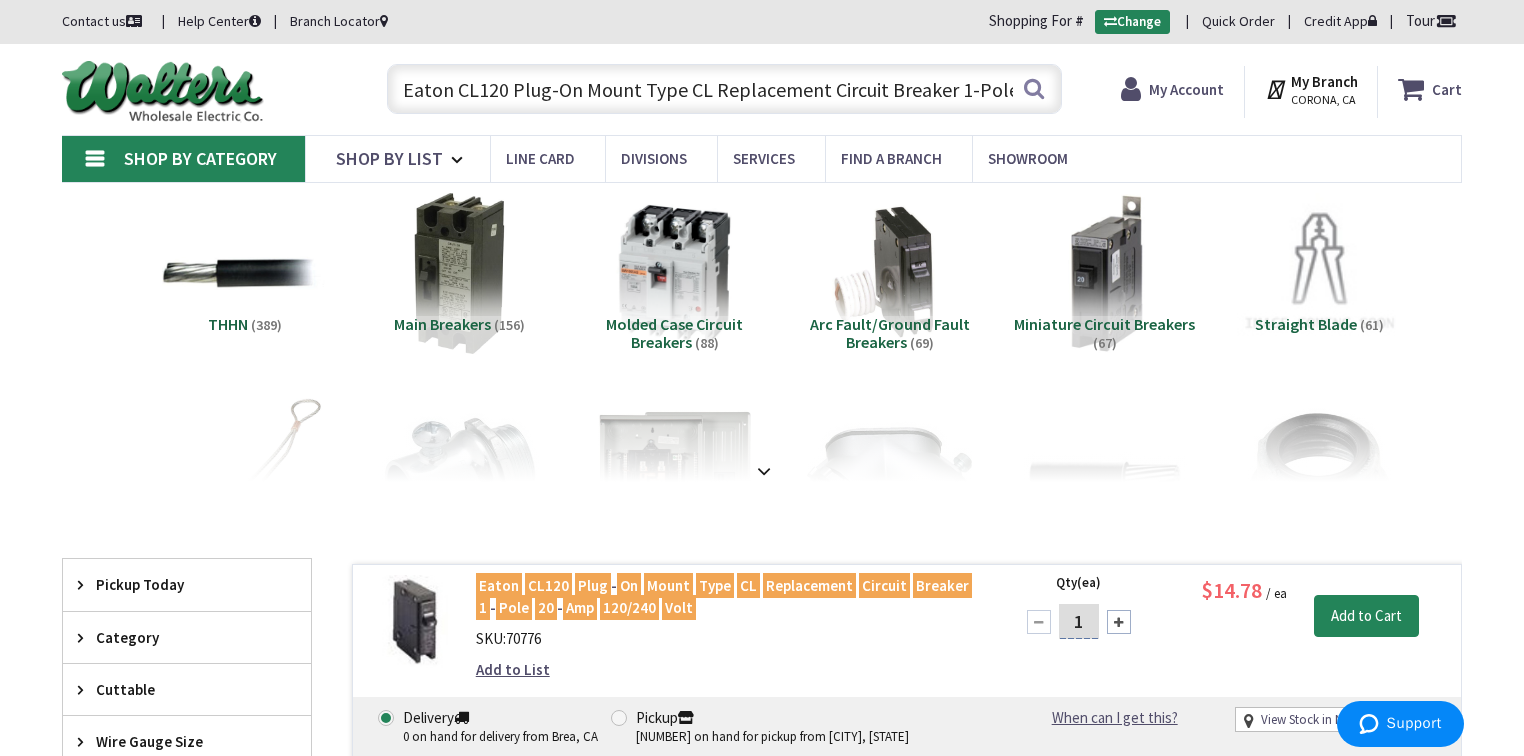 click at bounding box center [1119, 622] 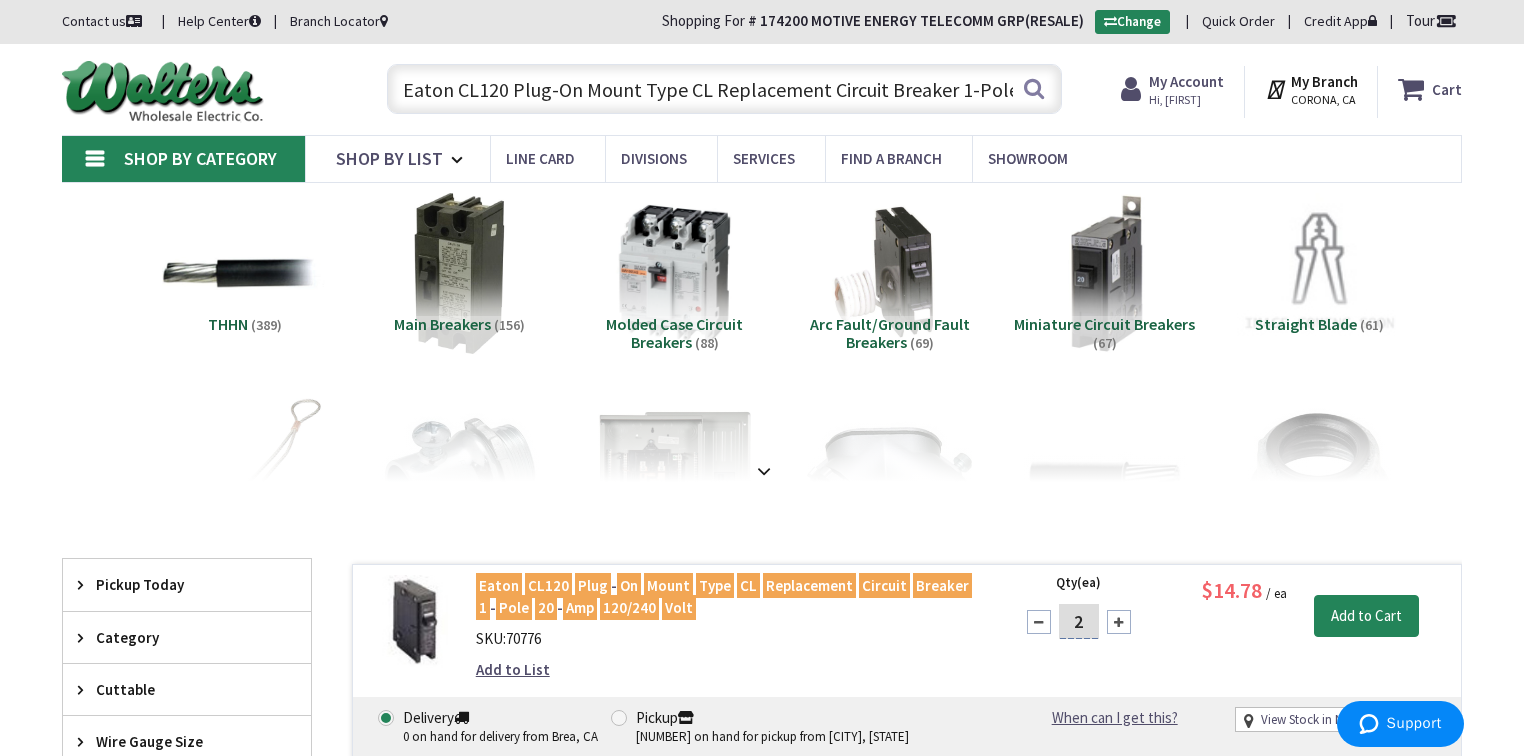 click on "Cart" at bounding box center (1447, 89) 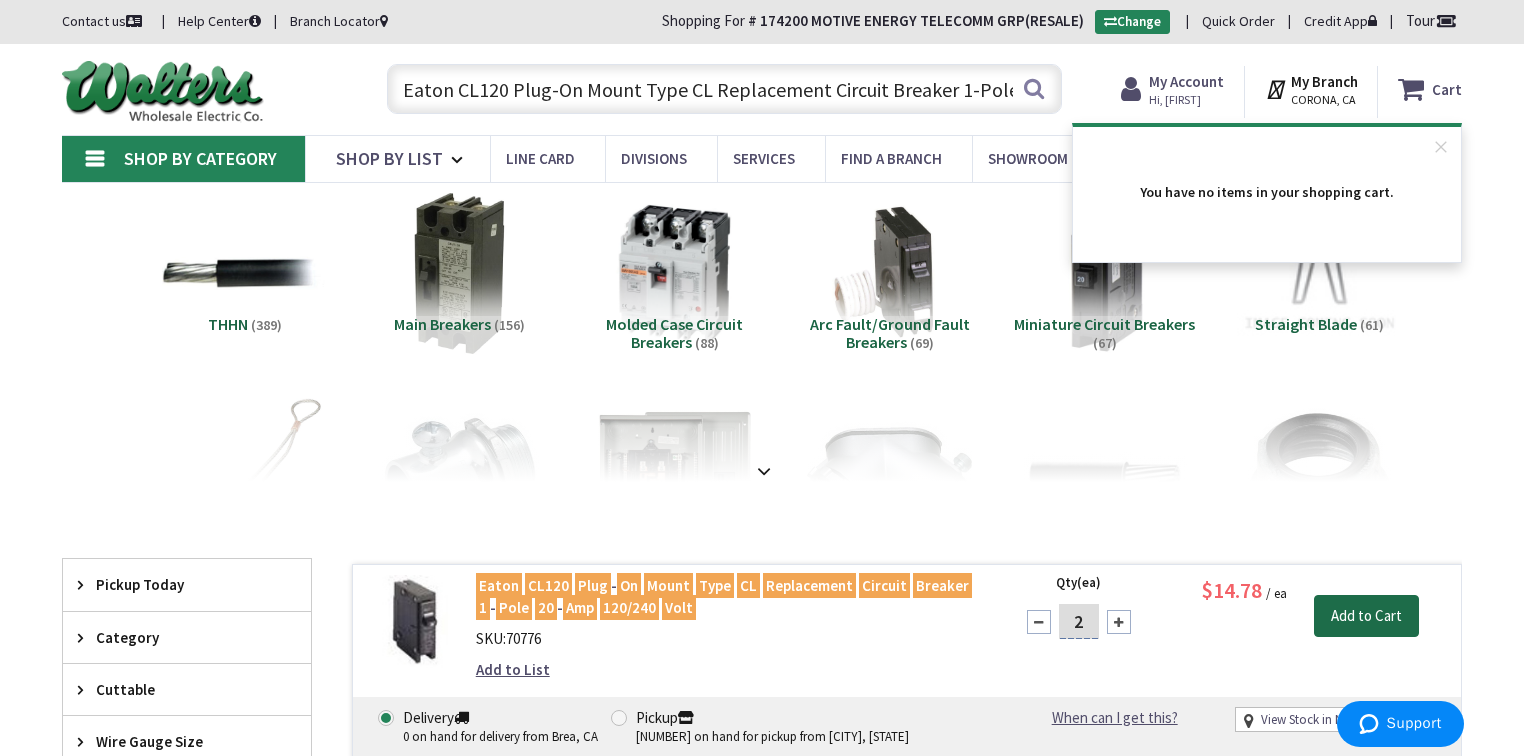 click on "Add to Cart" at bounding box center [1366, 616] 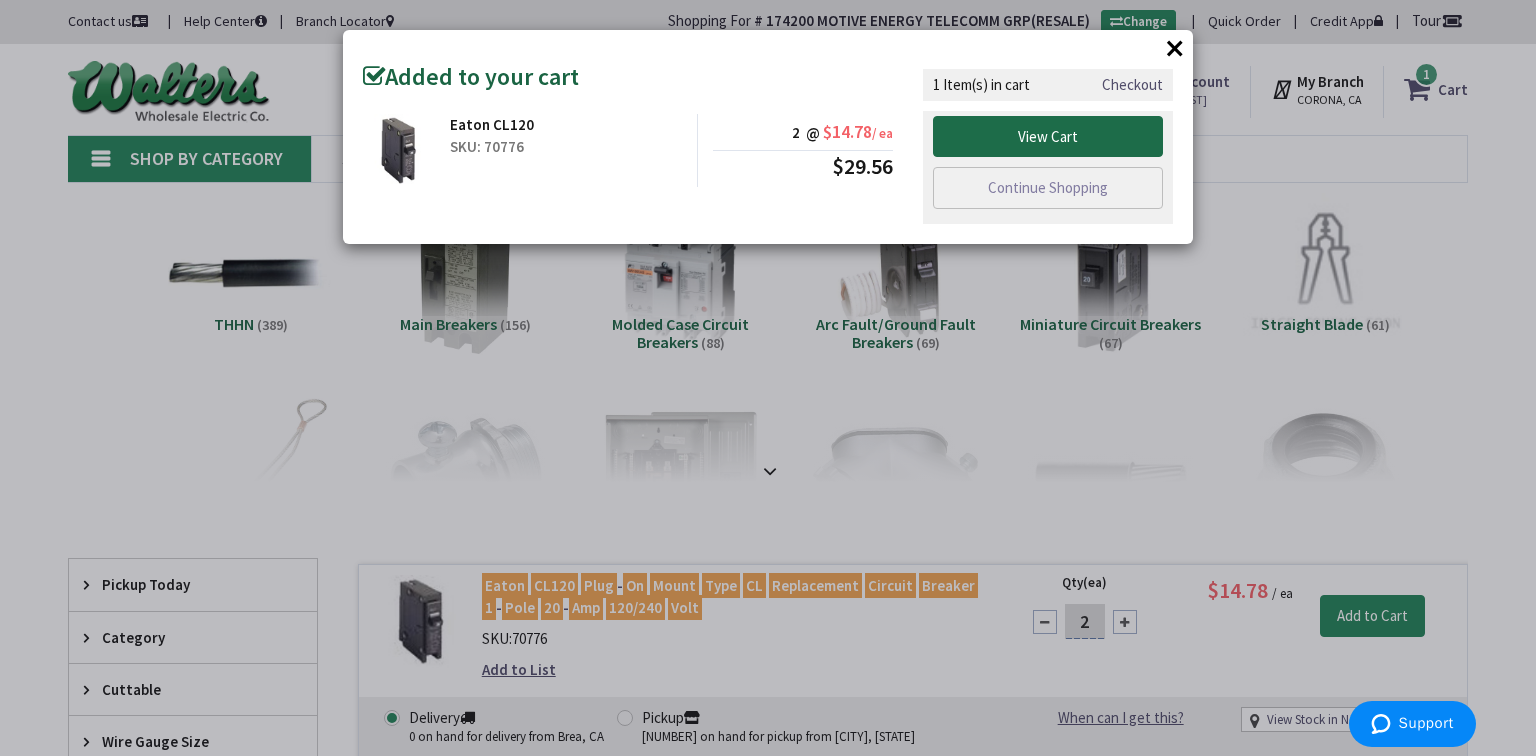 click on "View Cart" at bounding box center (1048, 137) 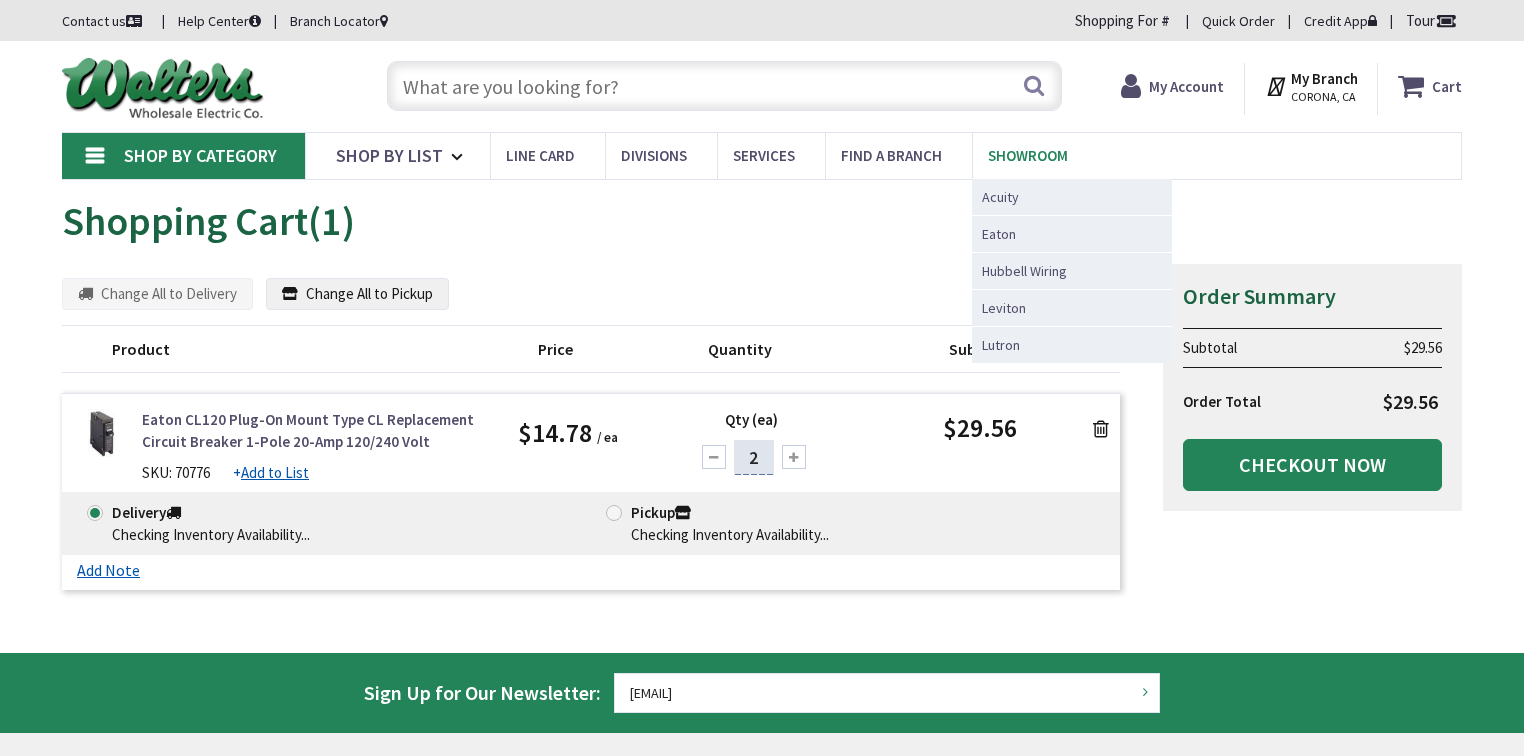 scroll, scrollTop: 0, scrollLeft: 0, axis: both 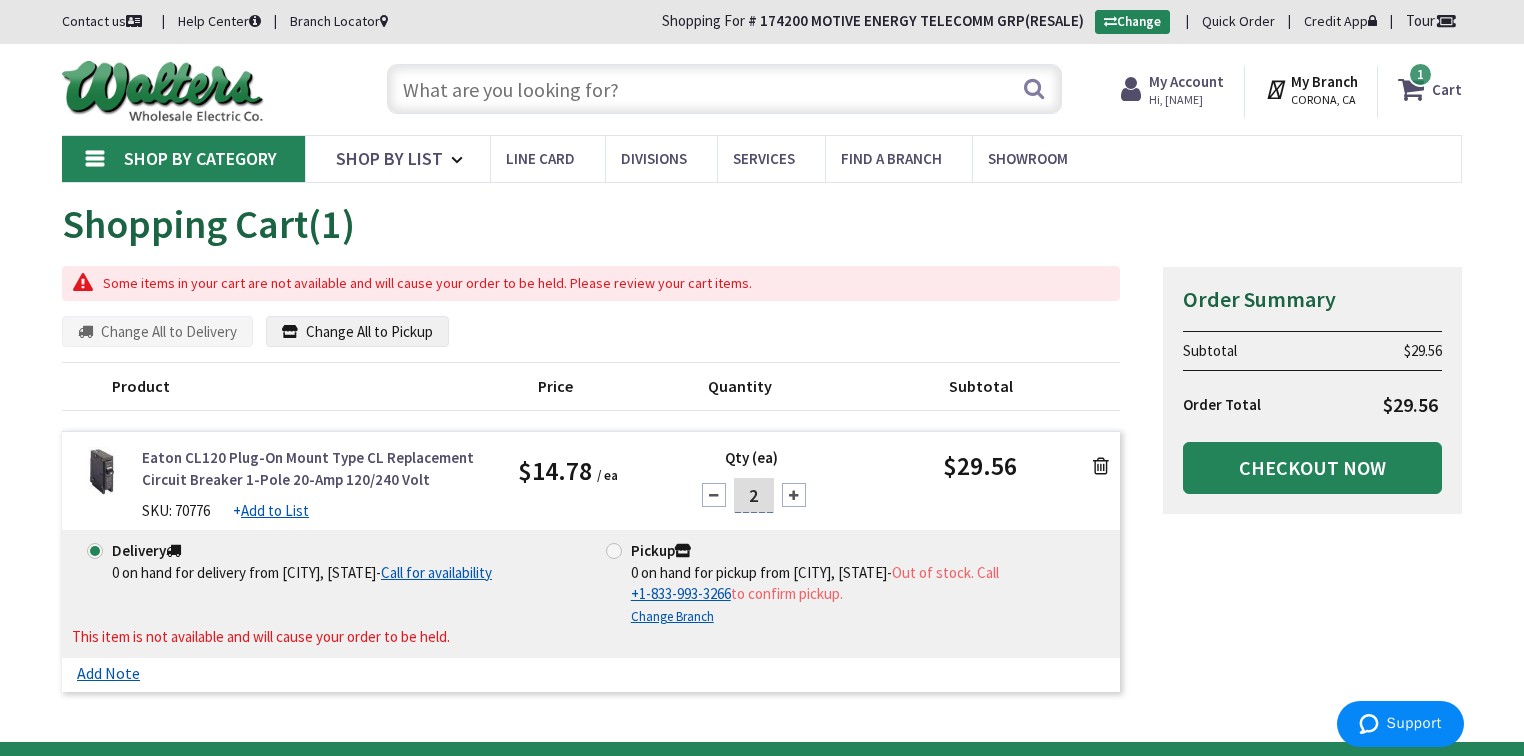 click at bounding box center [714, 495] 